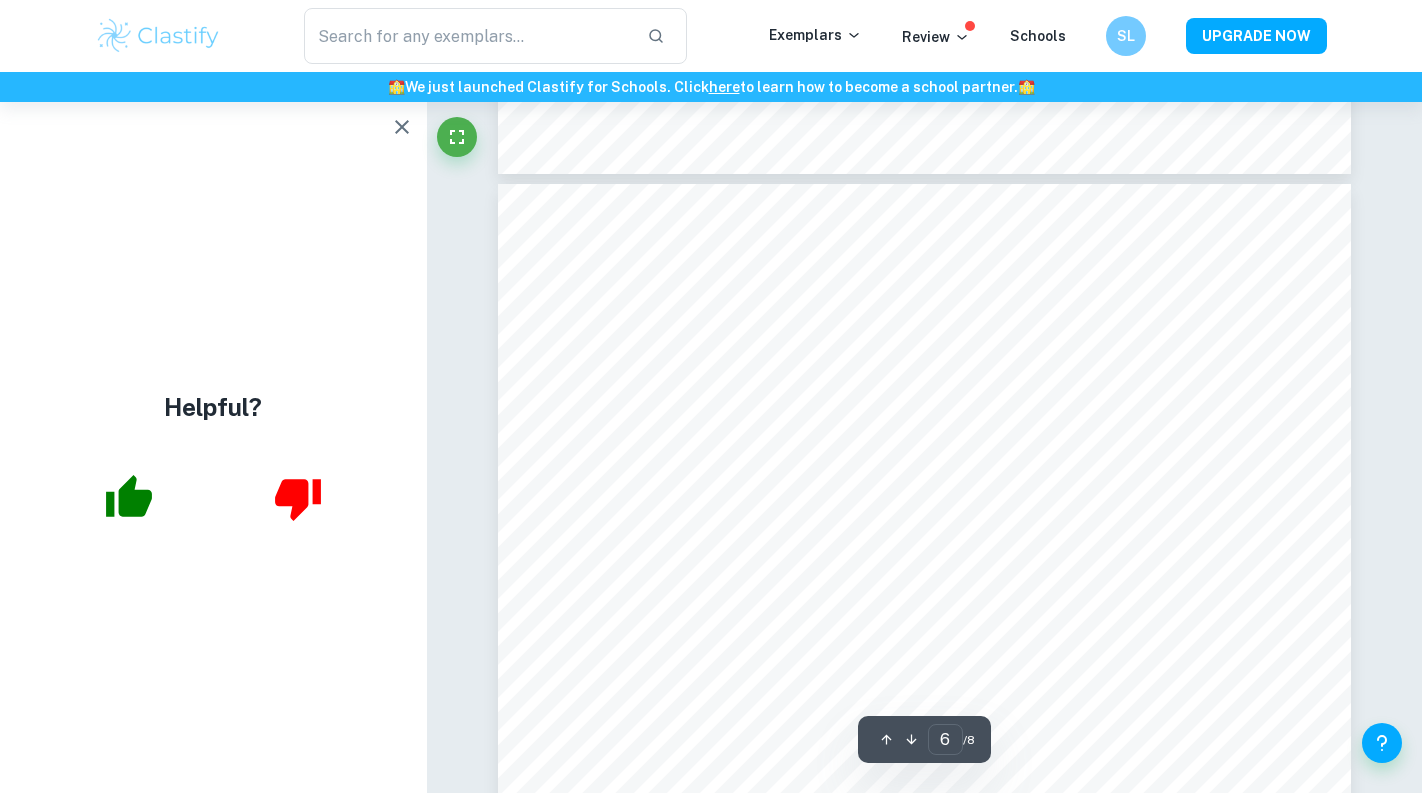 scroll, scrollTop: 5780, scrollLeft: 0, axis: vertical 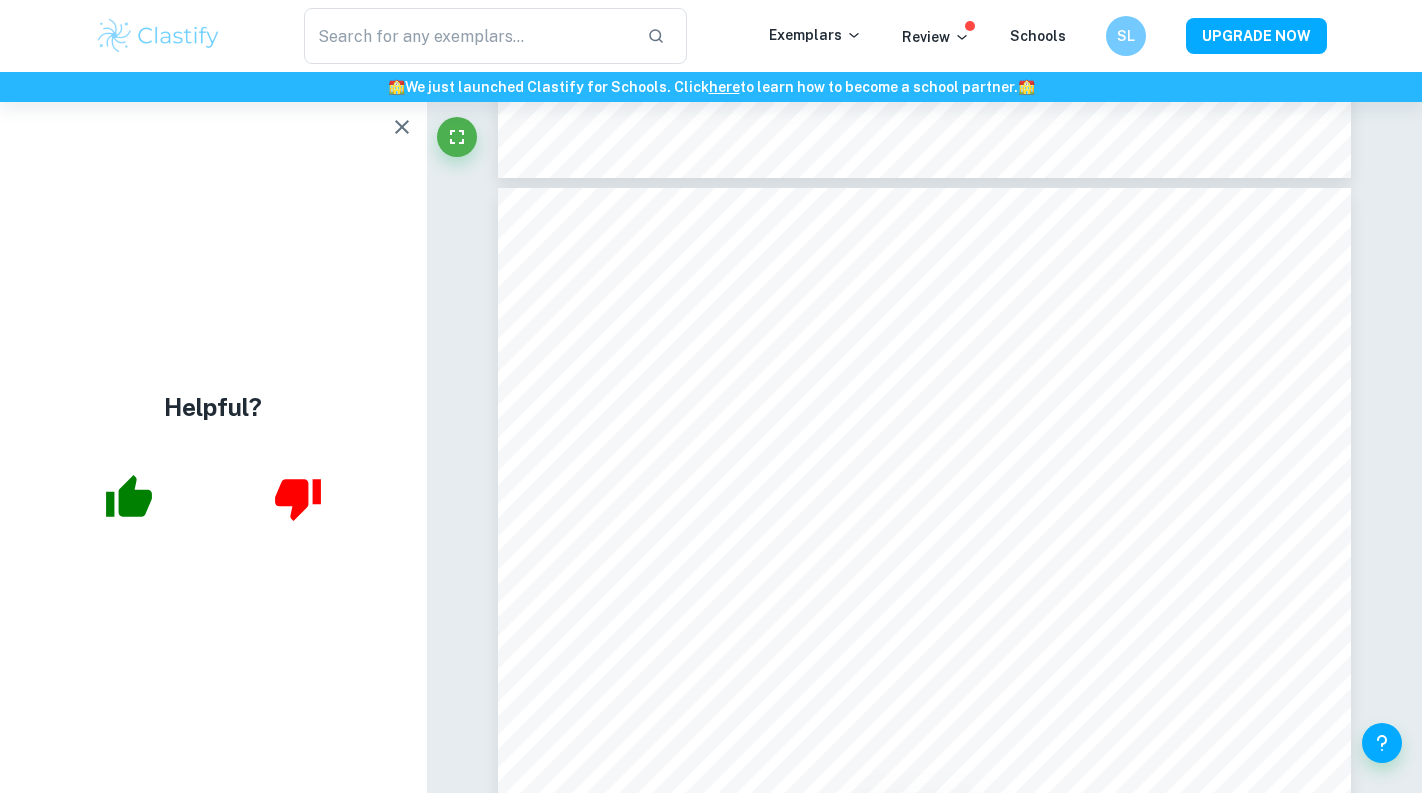 click 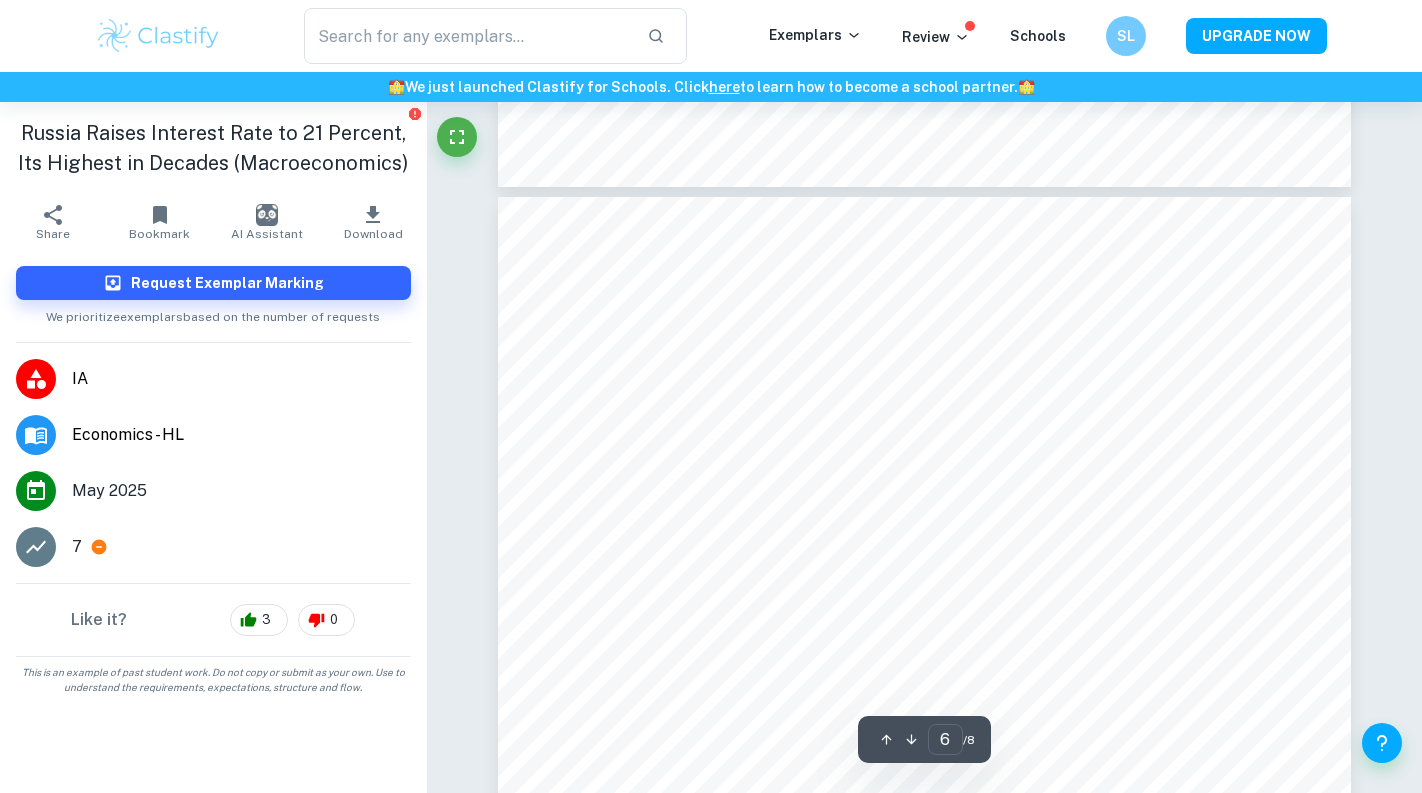 scroll, scrollTop: 6941, scrollLeft: 0, axis: vertical 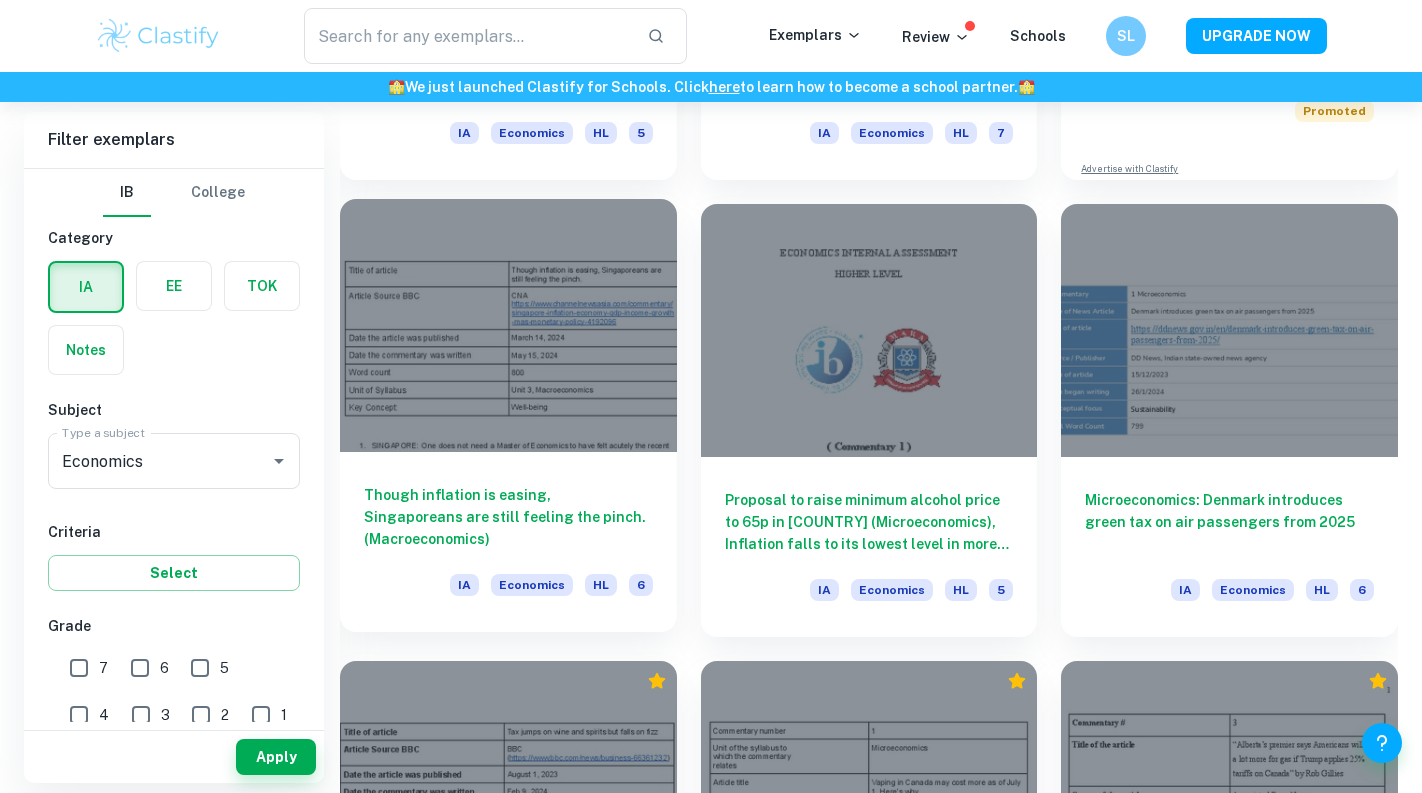 click on "Though inflation is easing, Singaporeans are still feeling the pinch. (Macroeconomics) IA Economics HL 6" at bounding box center [508, 542] 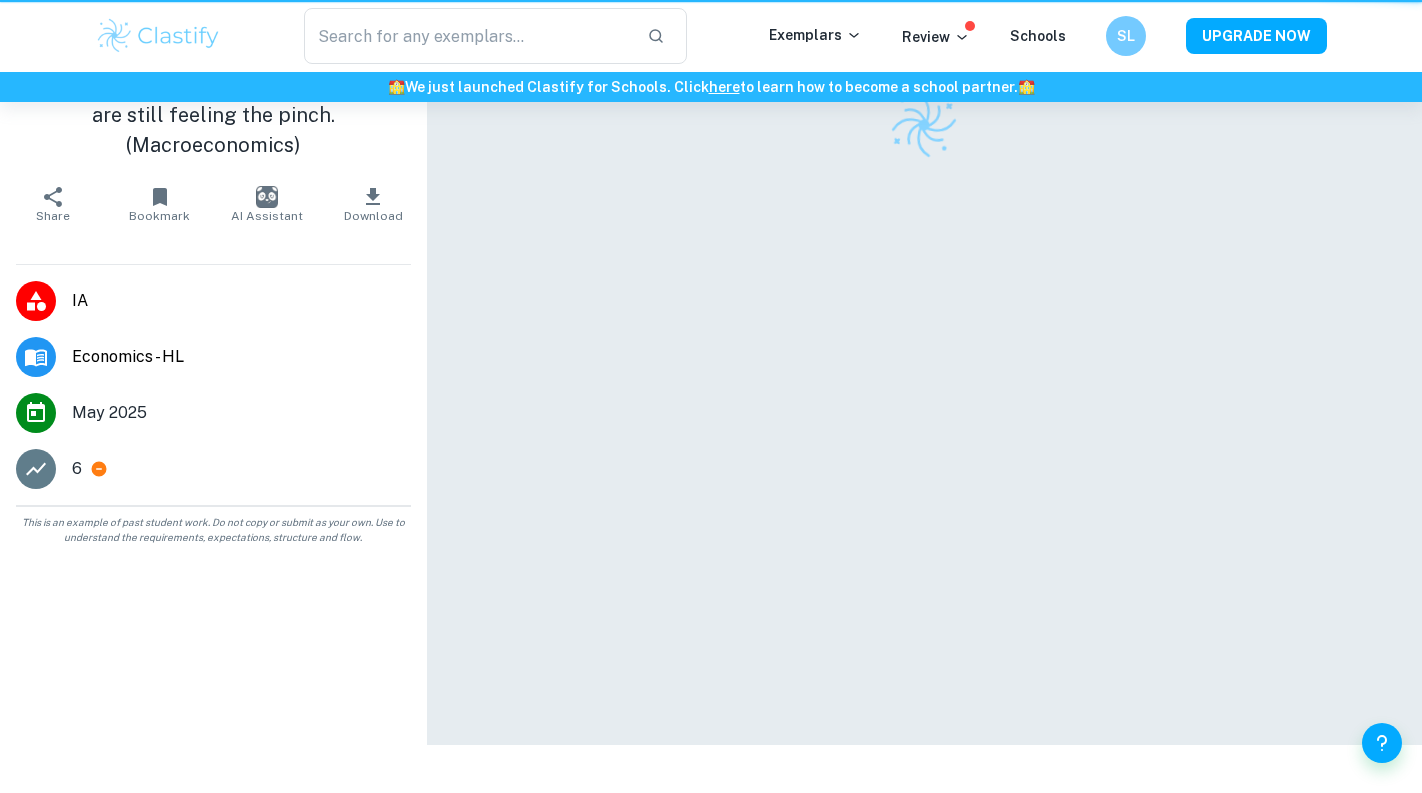 scroll, scrollTop: 0, scrollLeft: 0, axis: both 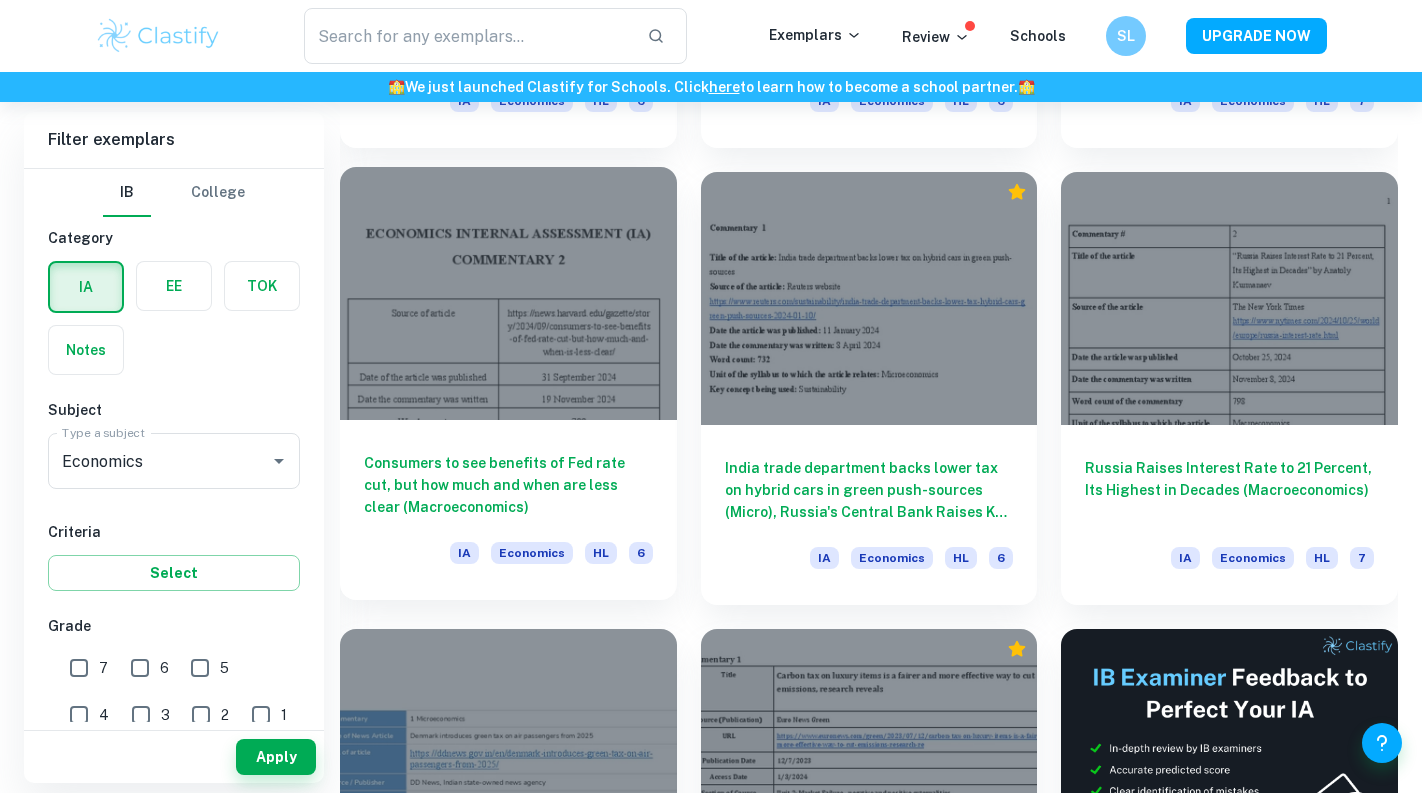 click at bounding box center [508, 293] 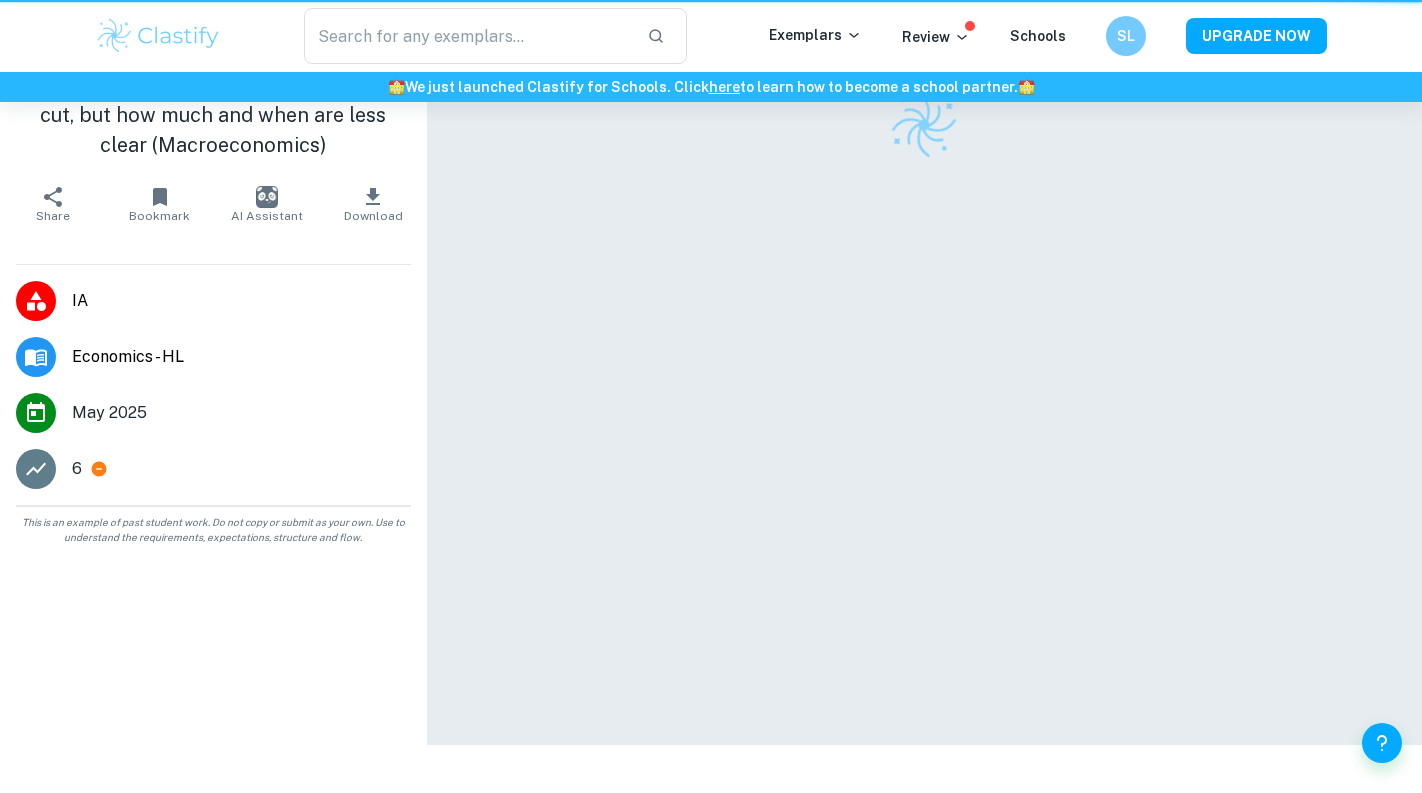 scroll, scrollTop: 0, scrollLeft: 0, axis: both 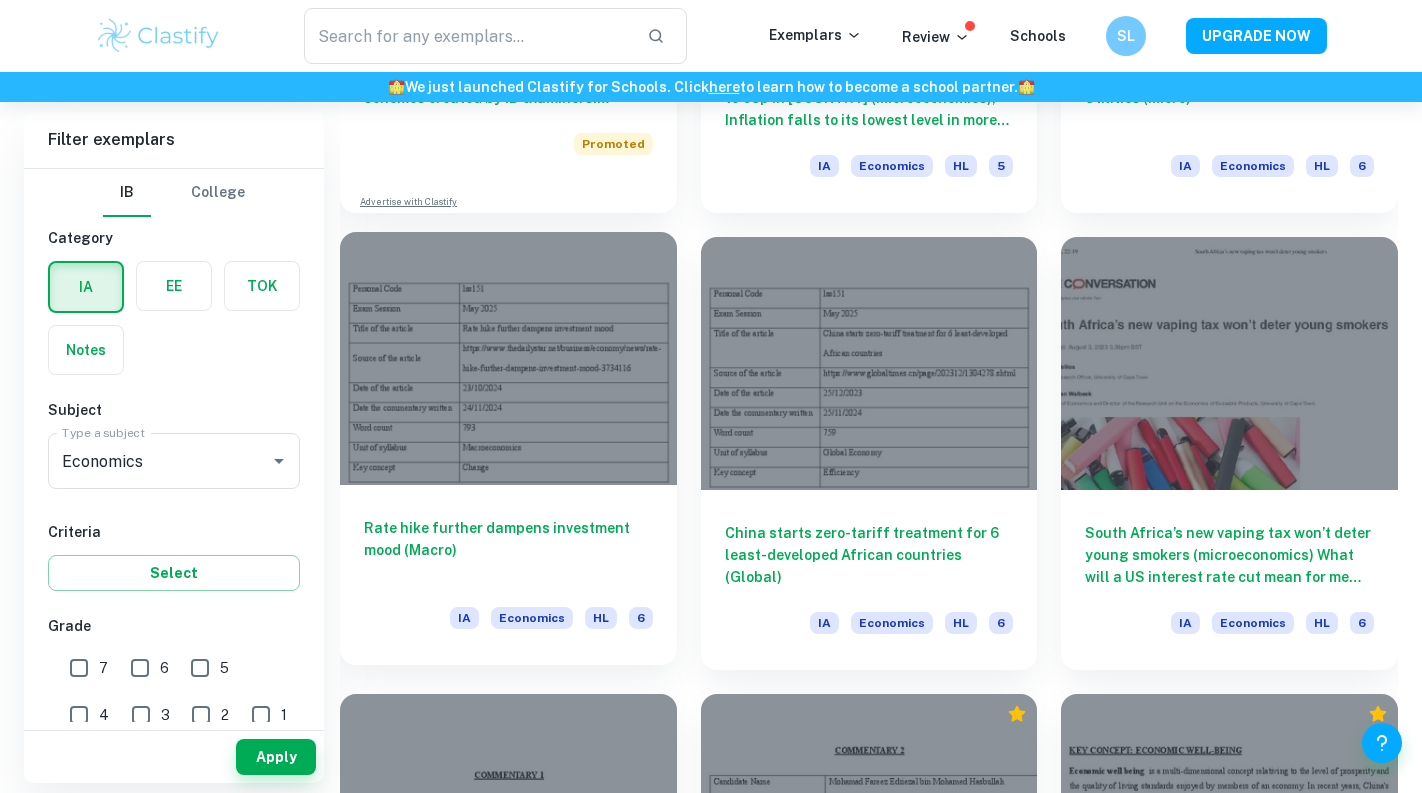 click on "Rate hike further dampens investment mood (Macro)" at bounding box center [508, 550] 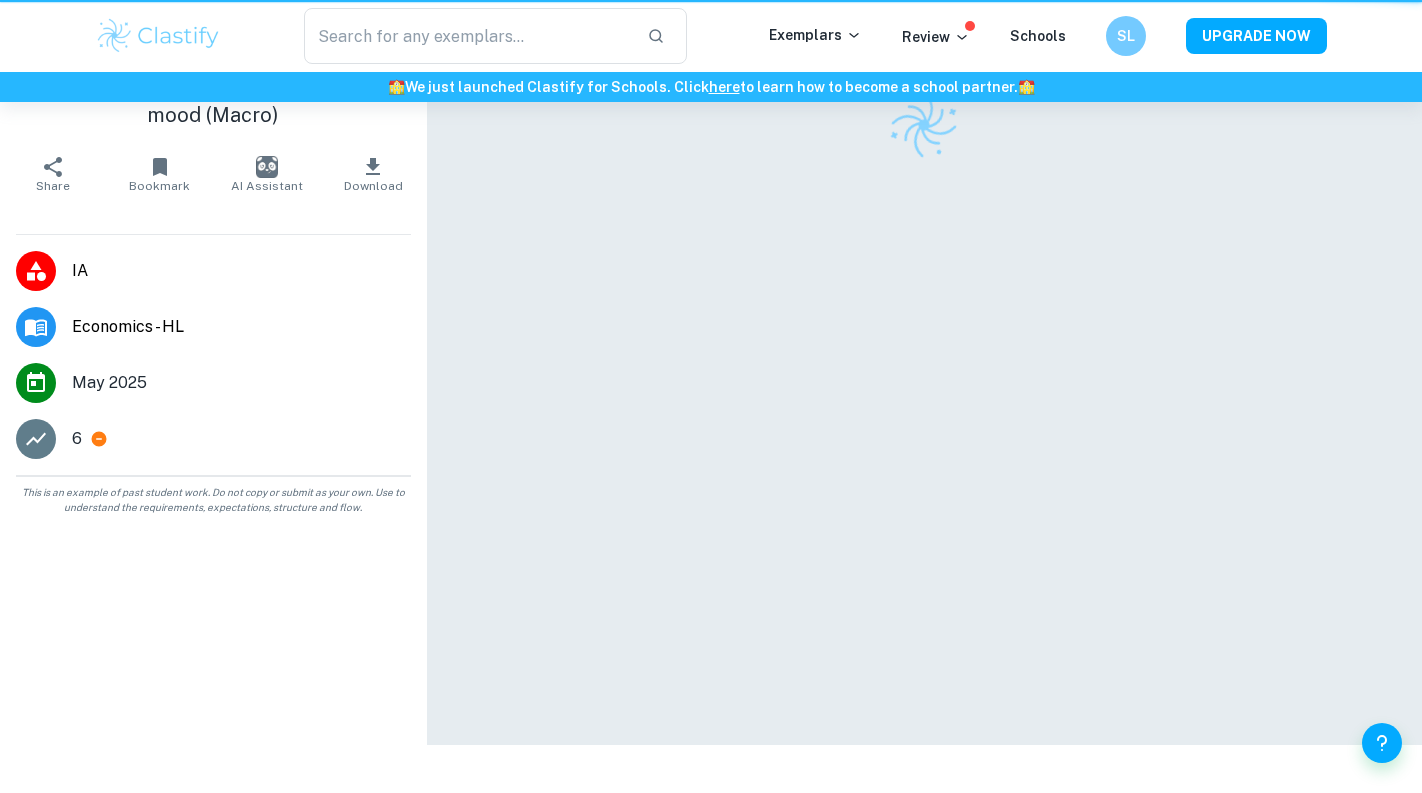 scroll, scrollTop: 0, scrollLeft: 0, axis: both 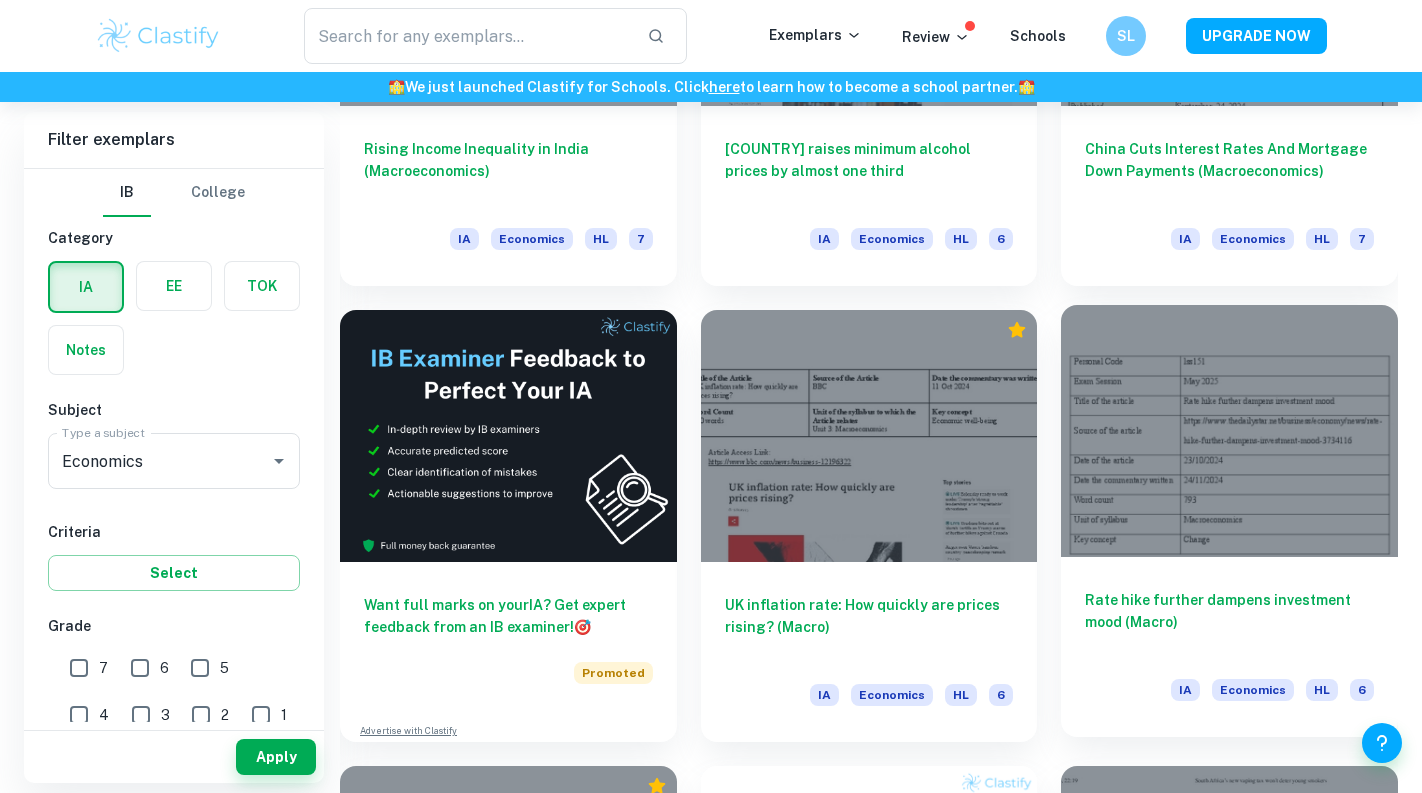 click on "Rate hike further dampens investment mood (Macro)" at bounding box center [1229, 622] 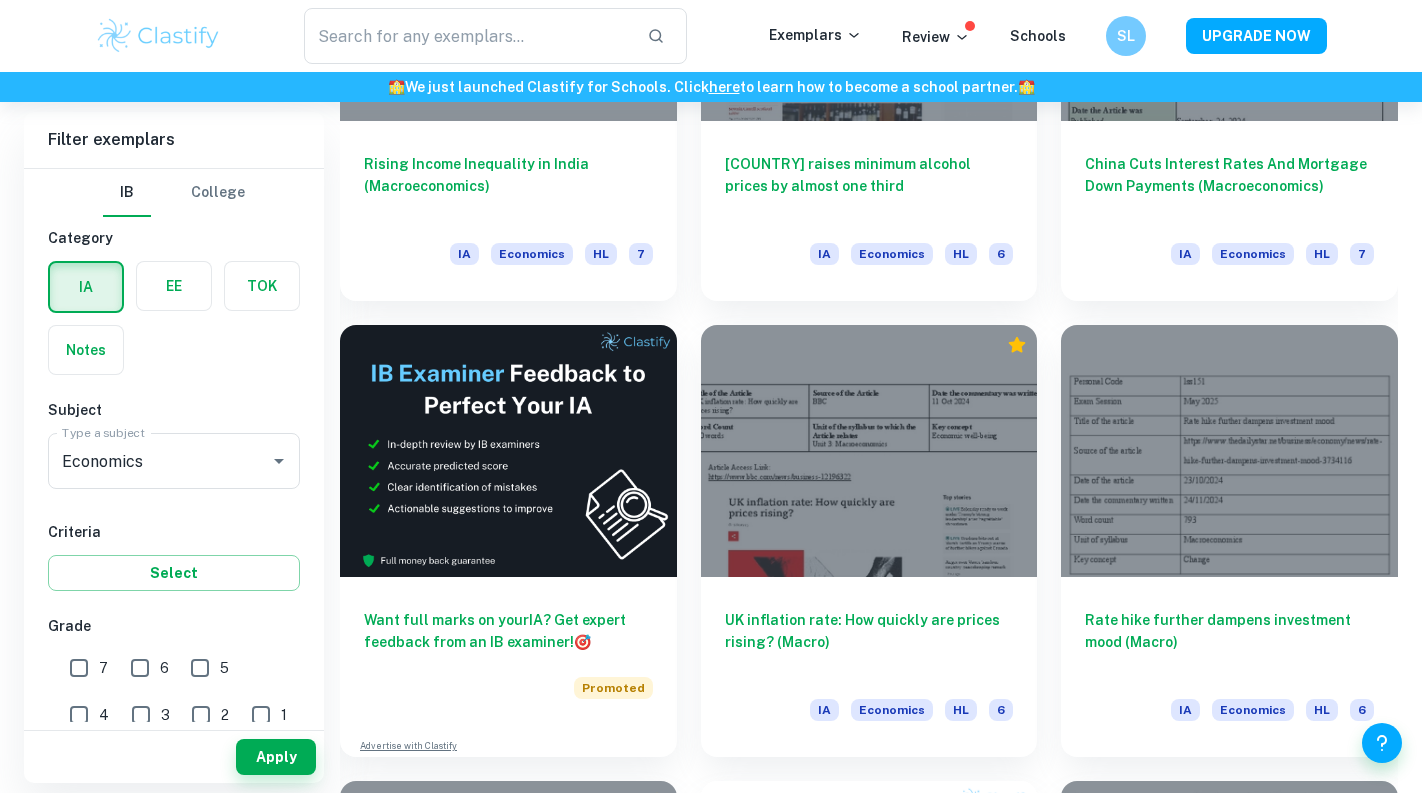 scroll, scrollTop: 2259, scrollLeft: 0, axis: vertical 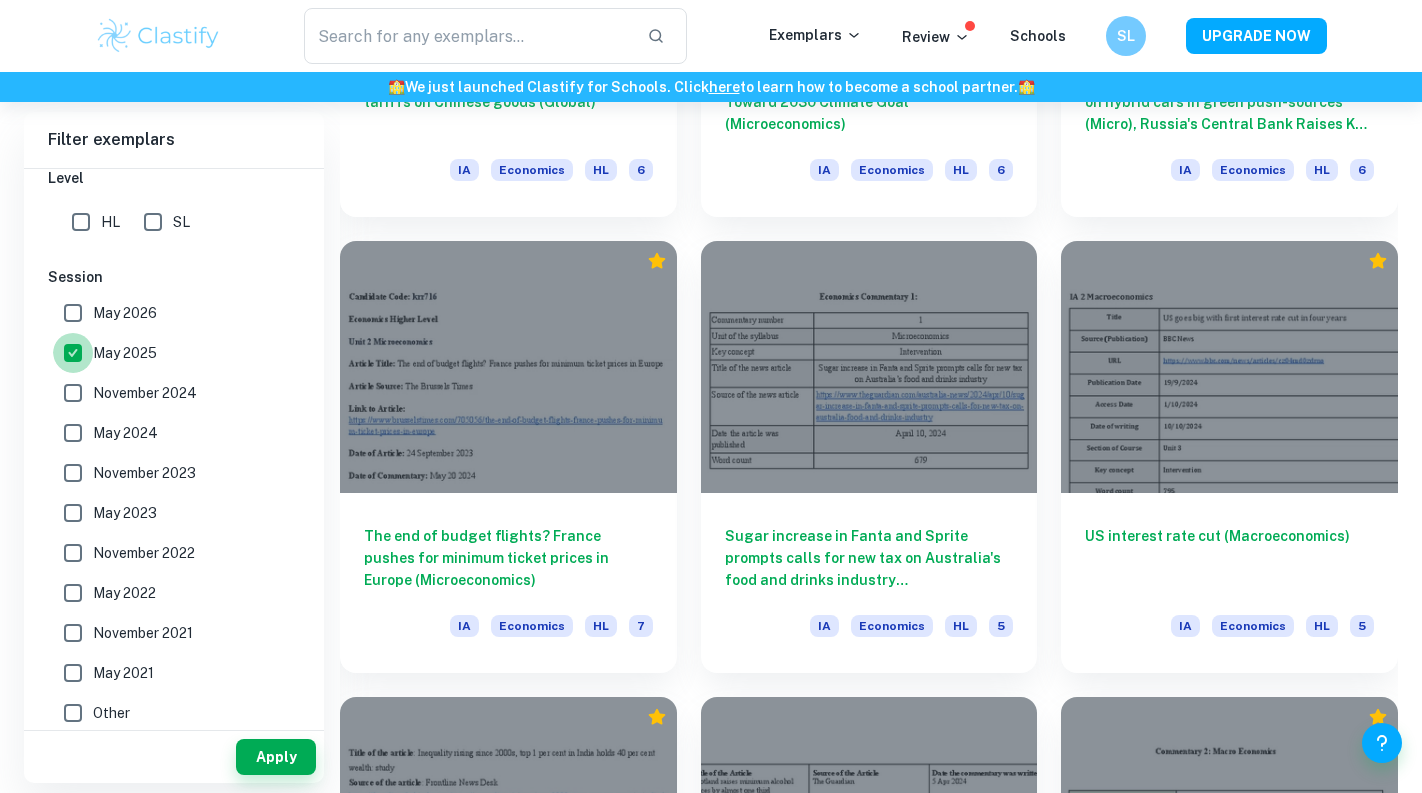 click on "May 2025" at bounding box center [73, 353] 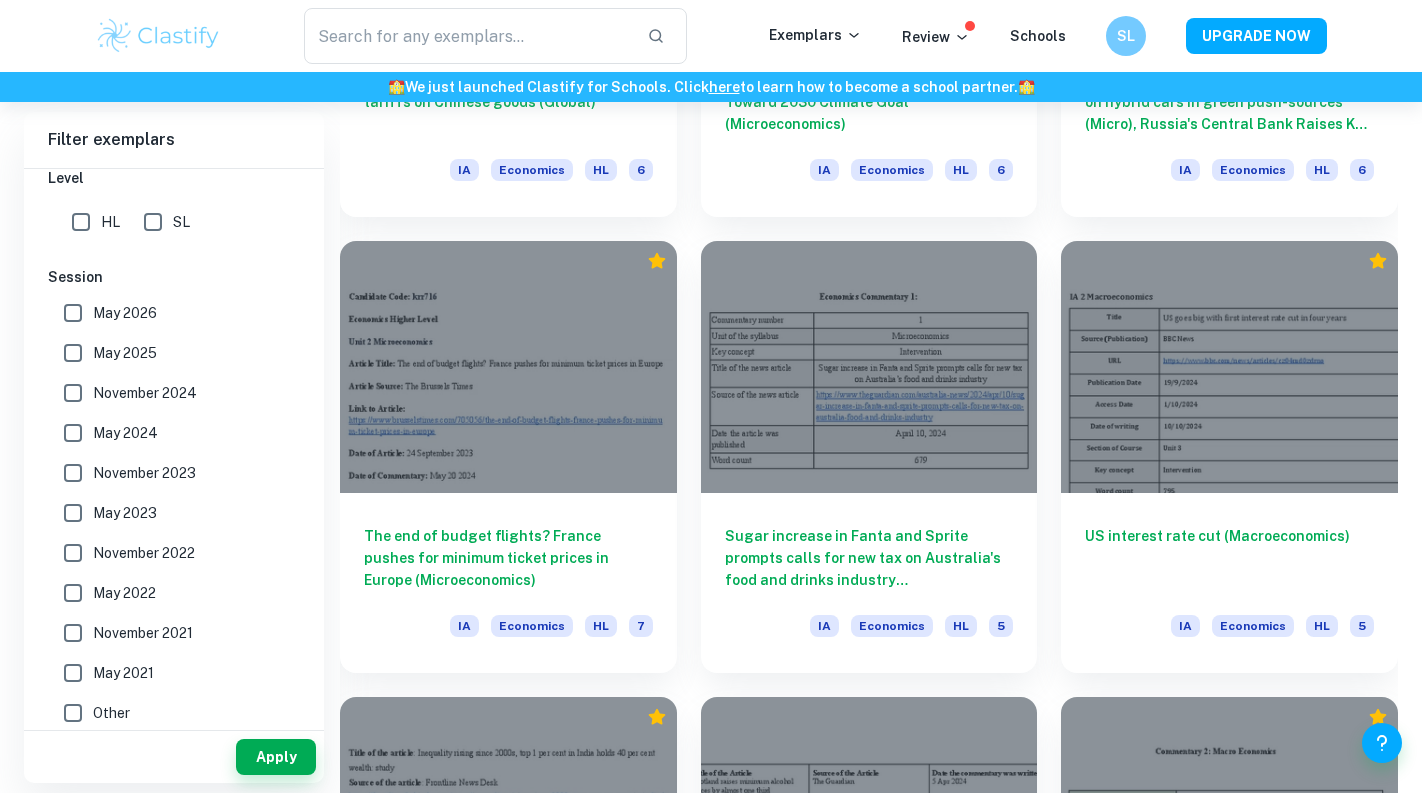 click on "Apply" at bounding box center (174, 757) 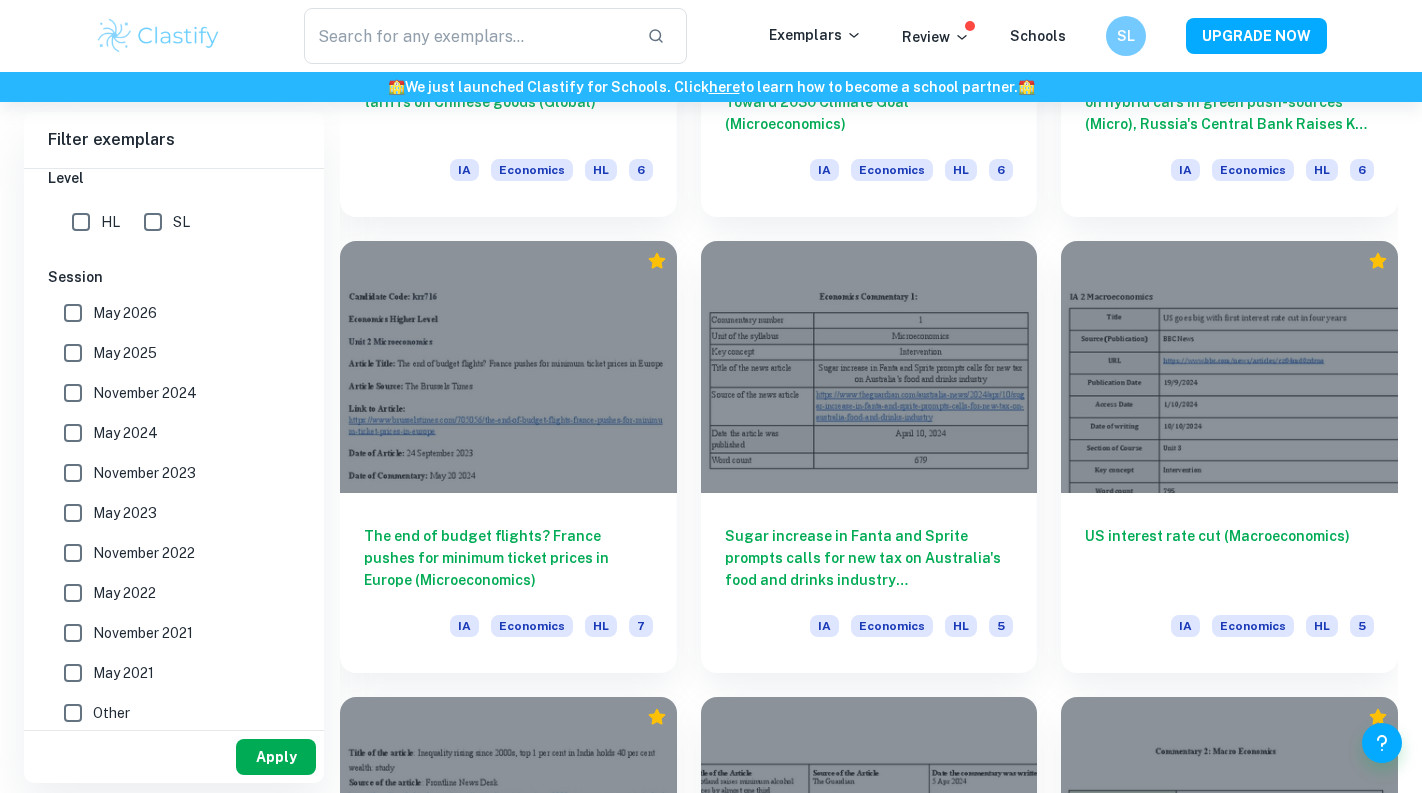 click on "Apply" at bounding box center (276, 757) 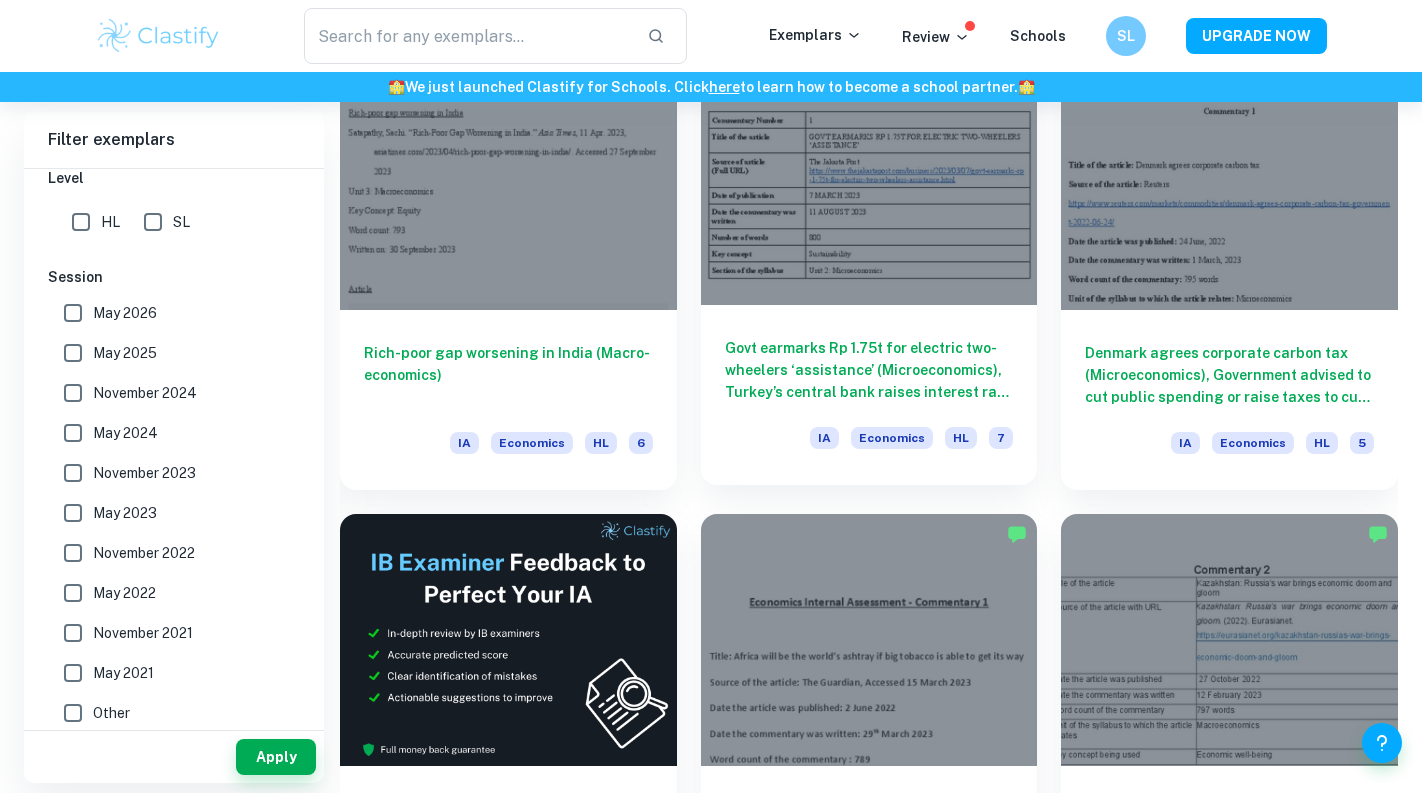 scroll, scrollTop: 5638, scrollLeft: 0, axis: vertical 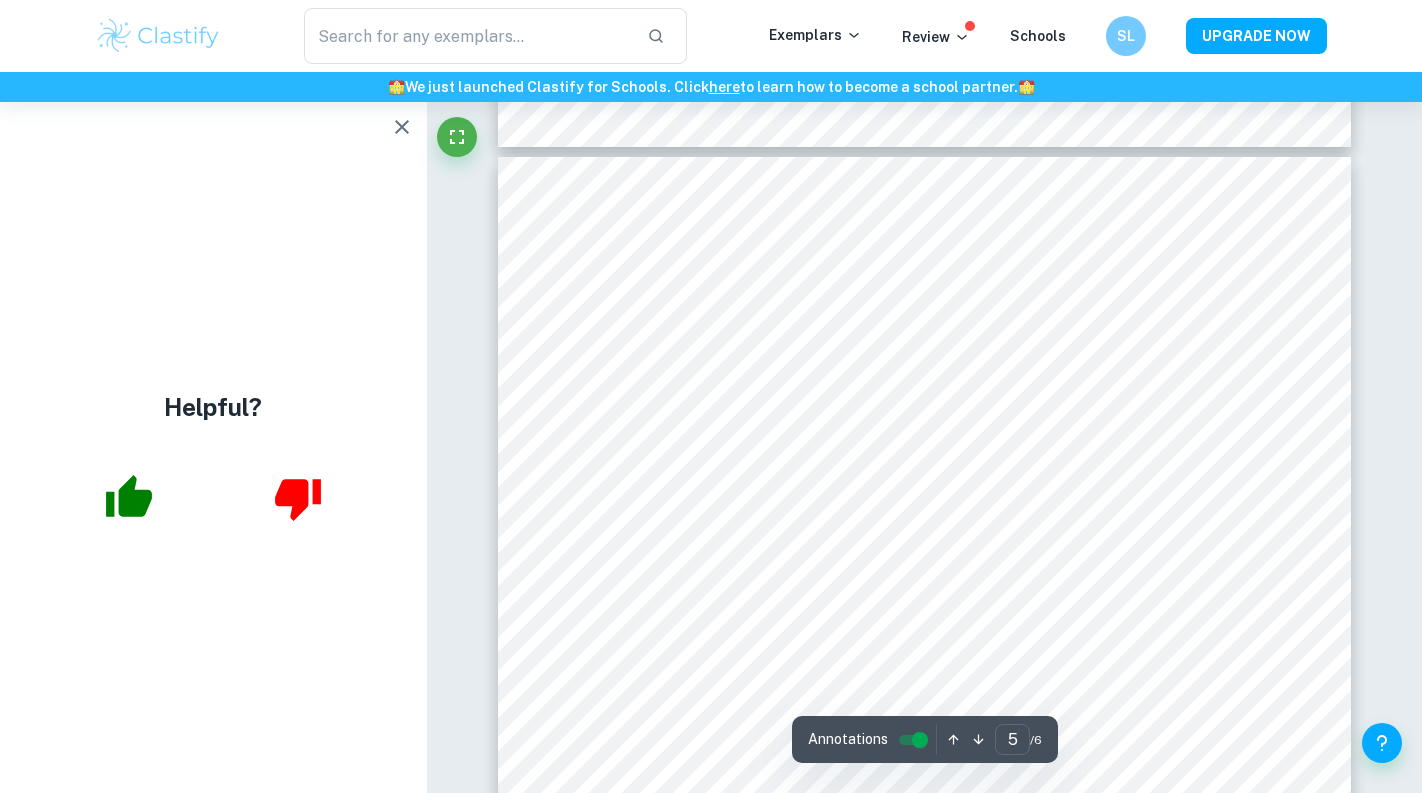 type on "4" 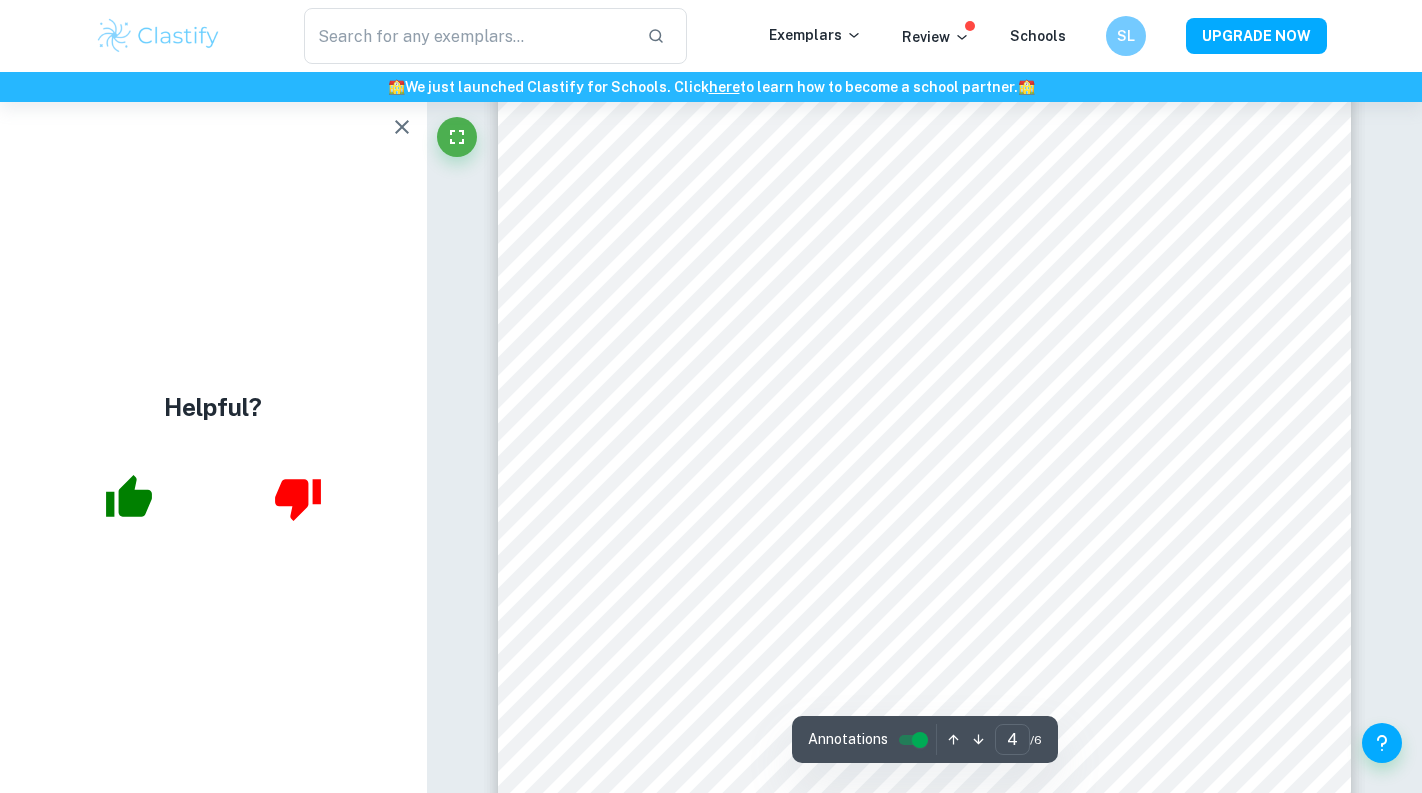scroll, scrollTop: 3982, scrollLeft: 0, axis: vertical 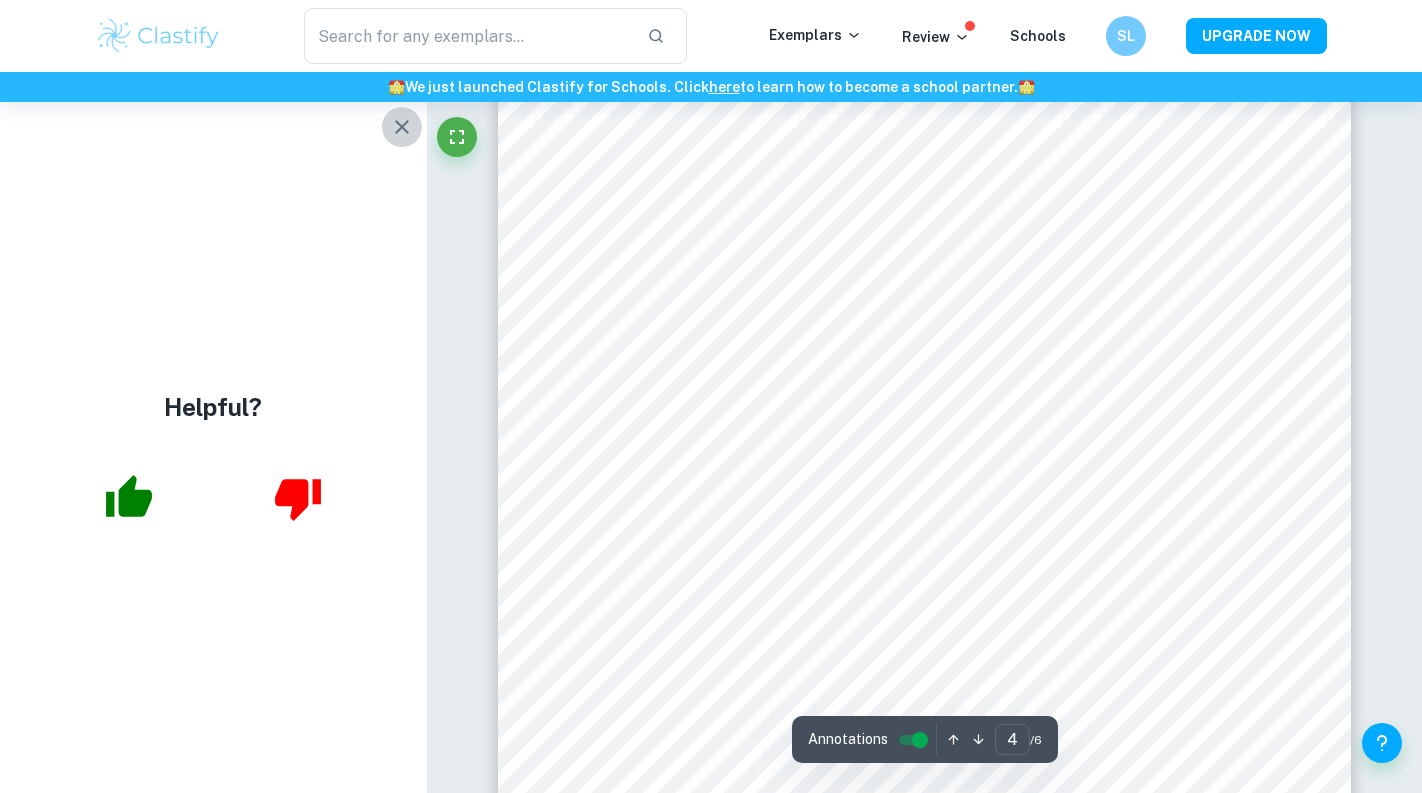 click 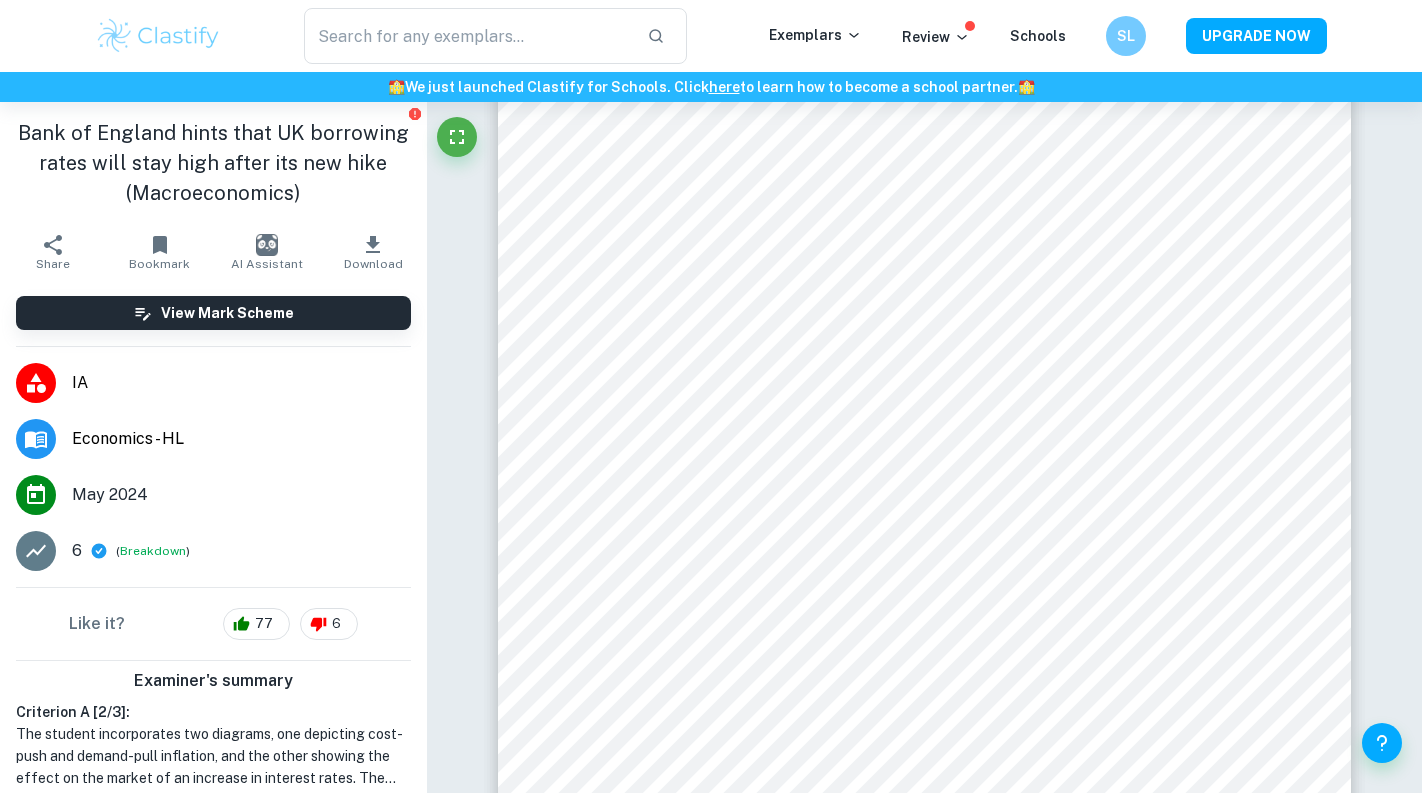 click at bounding box center (158, 36) 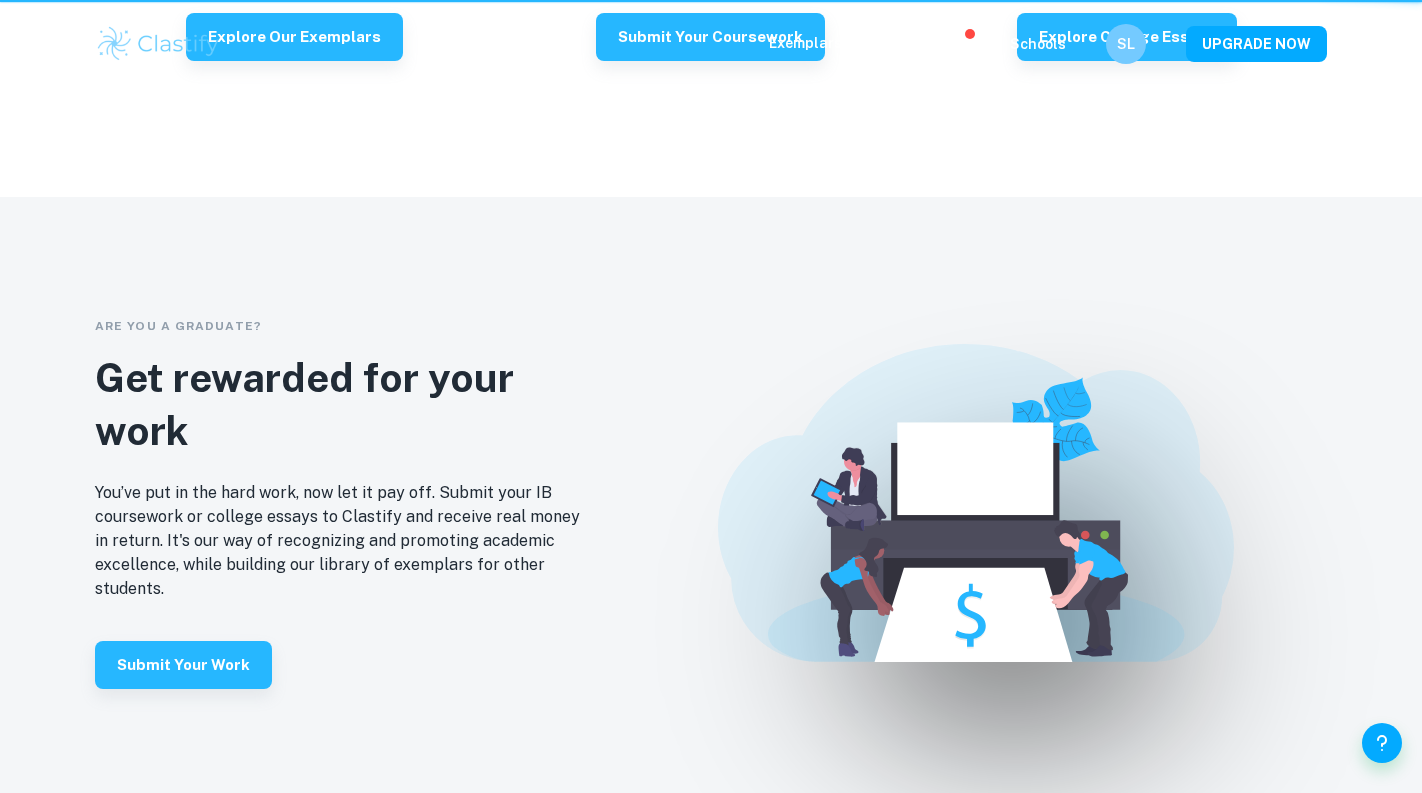 scroll, scrollTop: 0, scrollLeft: 0, axis: both 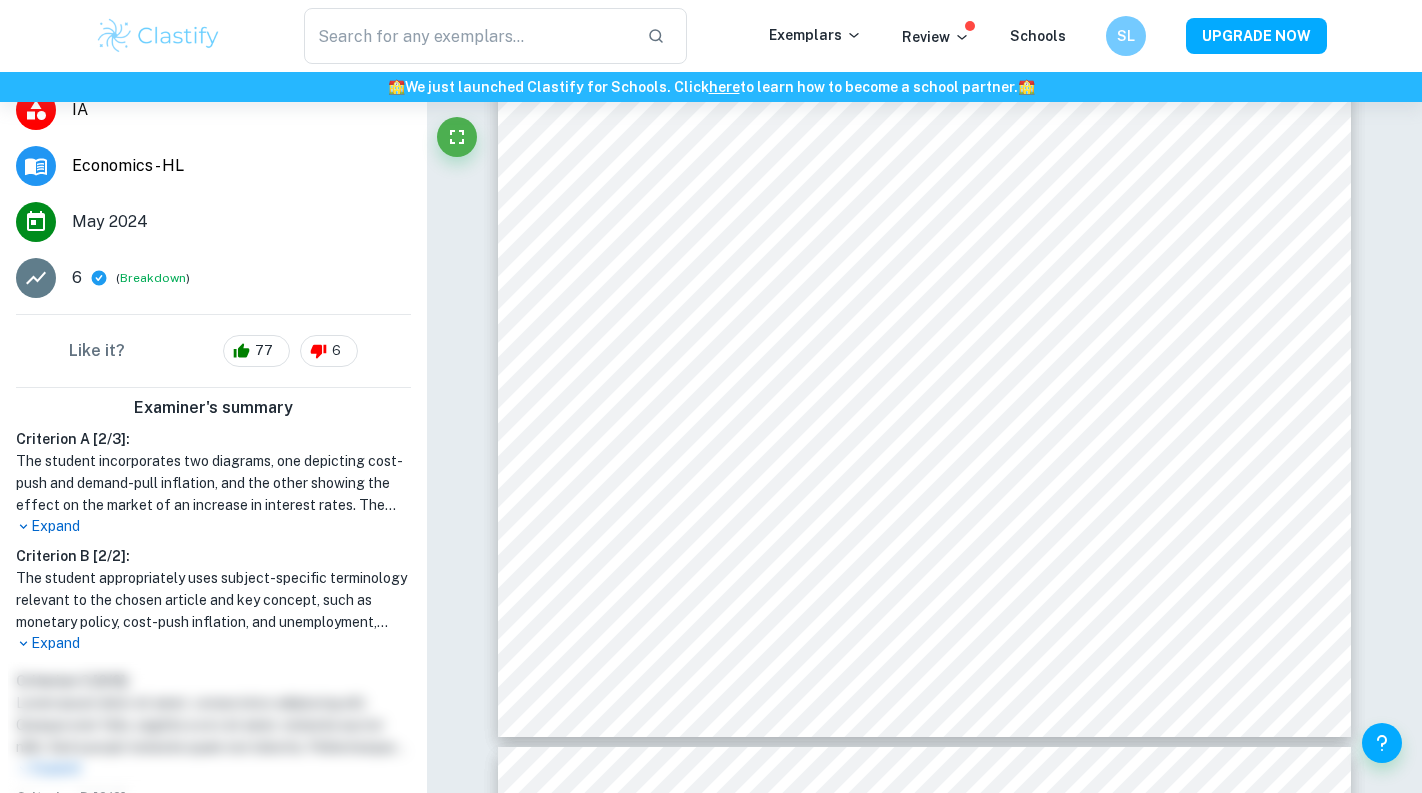 click on "Expand" at bounding box center (213, 526) 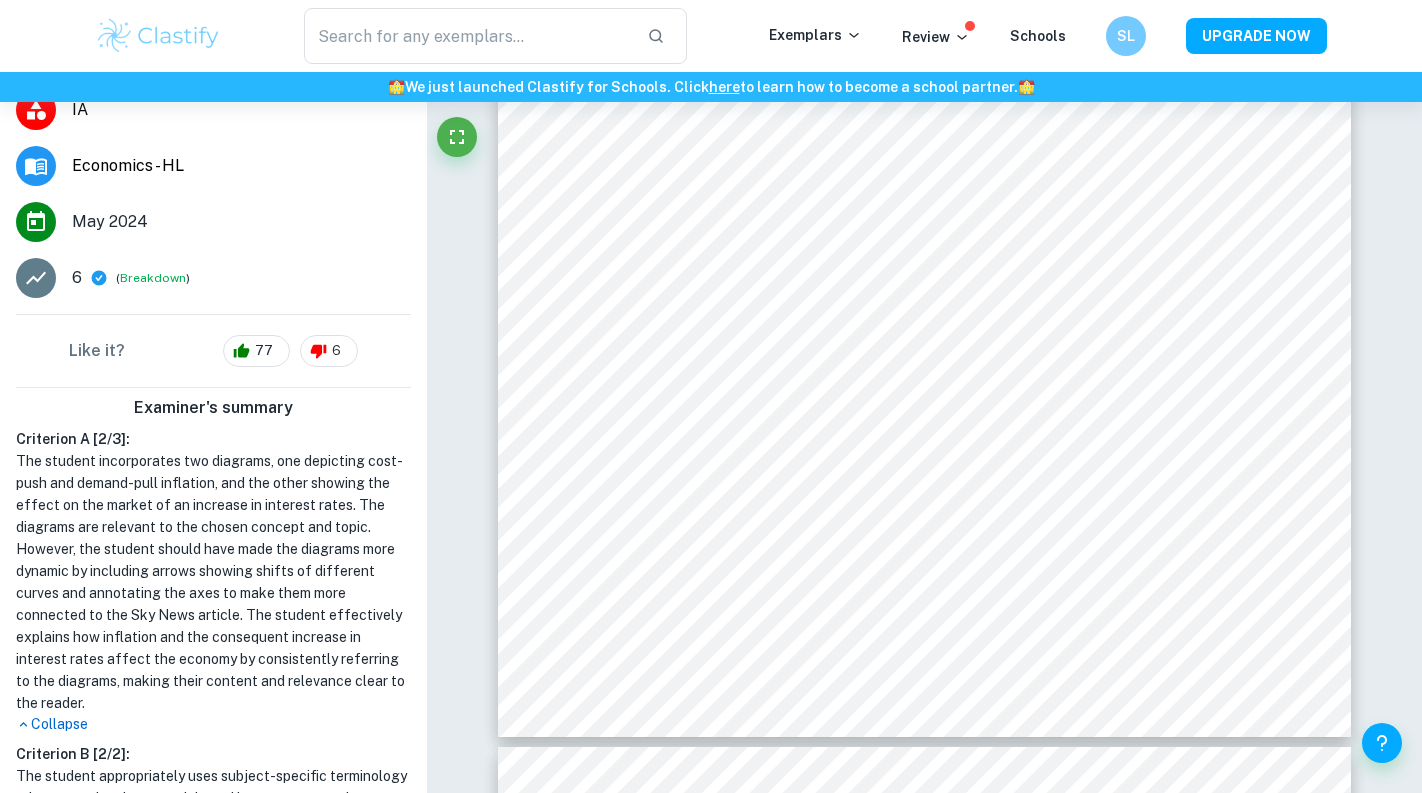 scroll, scrollTop: 452, scrollLeft: 0, axis: vertical 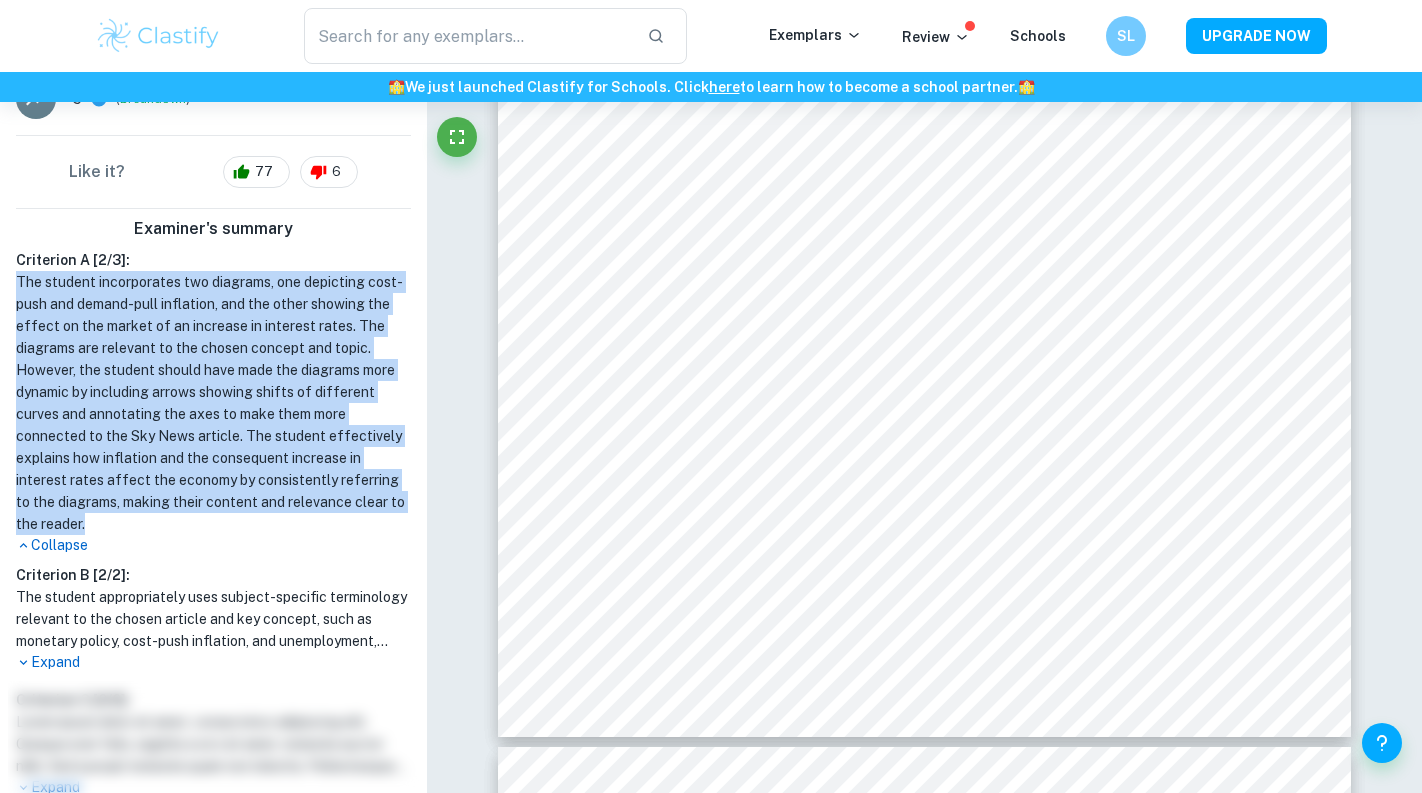 drag, startPoint x: 111, startPoint y: 521, endPoint x: 160, endPoint y: 267, distance: 258.6832 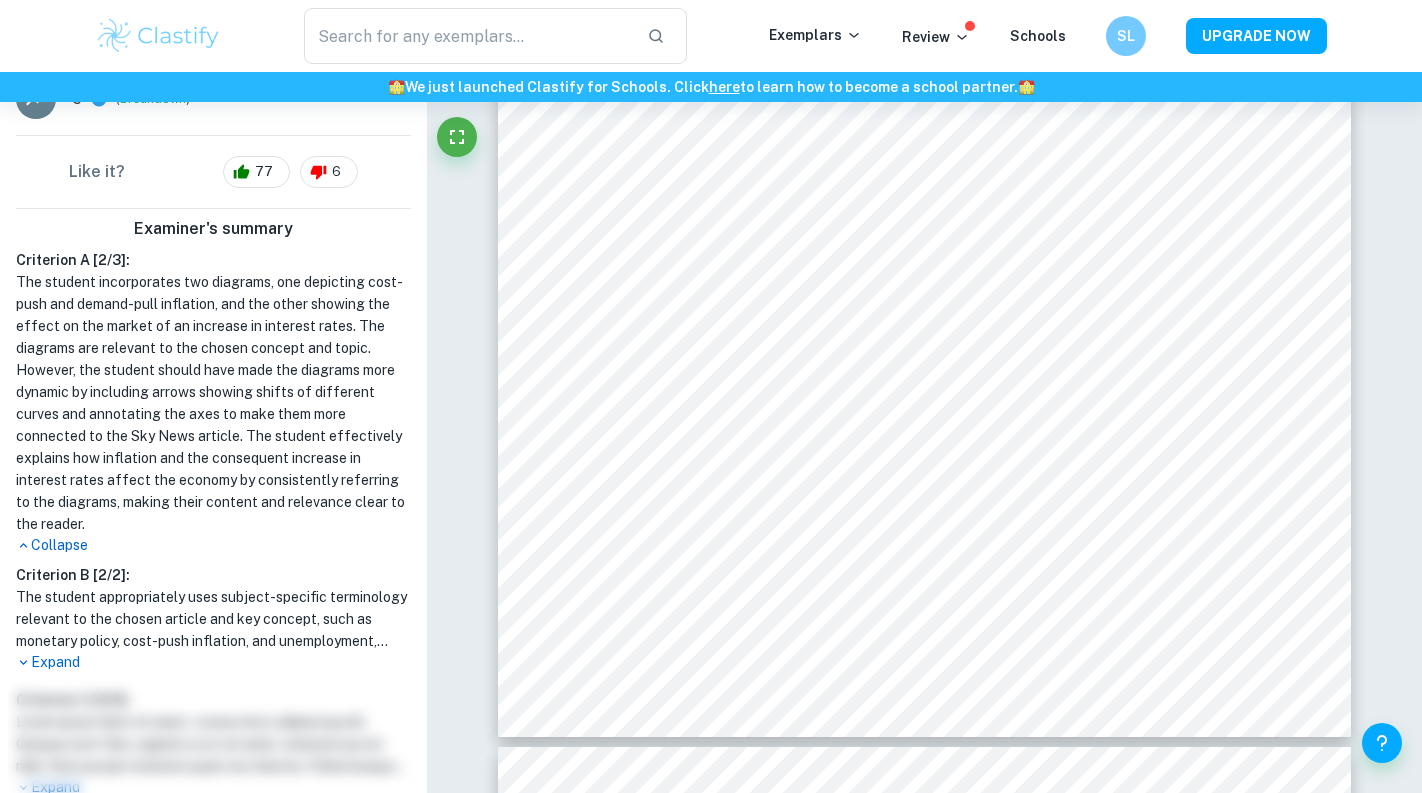 click on "Criterion A   [ 2 / 3 ]:" at bounding box center (213, 260) 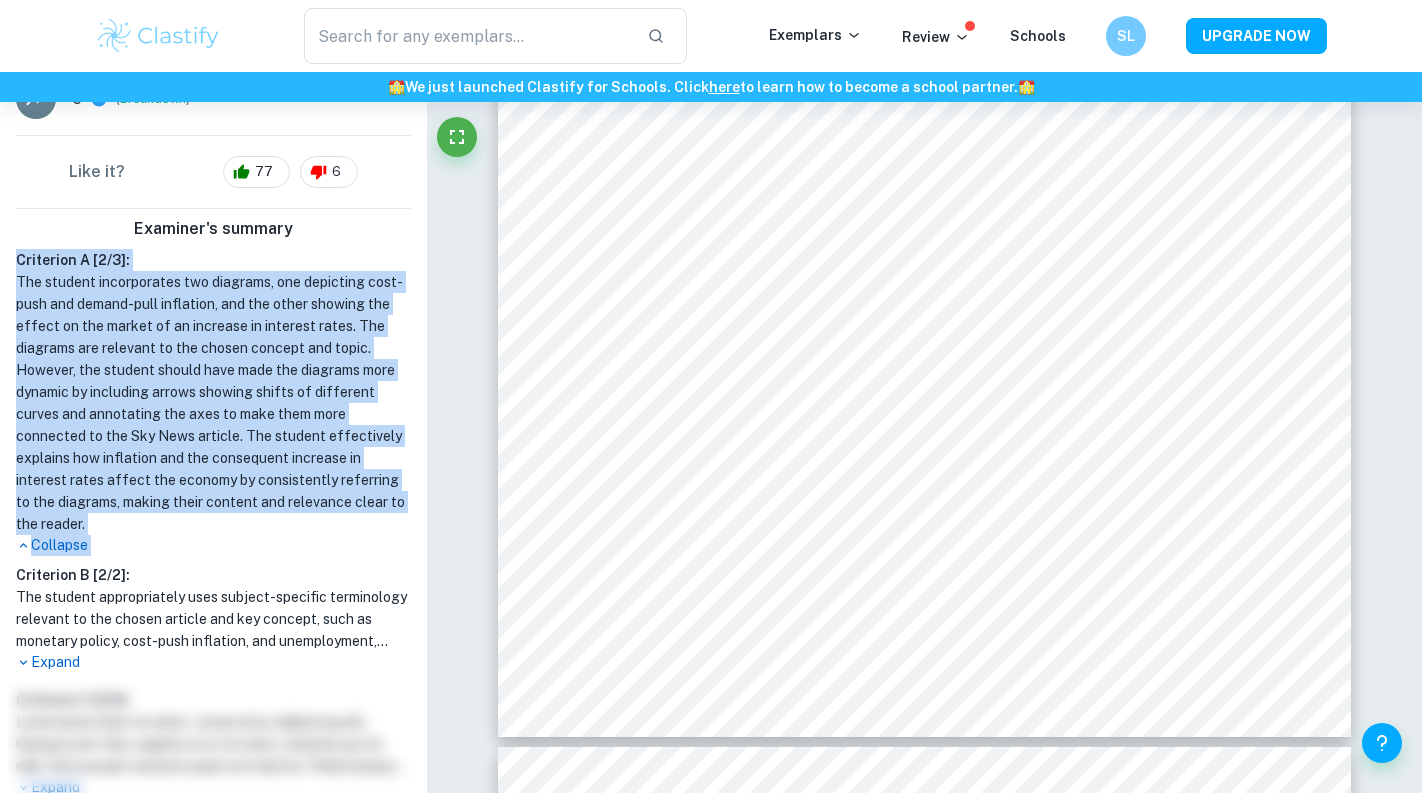 drag, startPoint x: 160, startPoint y: 267, endPoint x: 210, endPoint y: 536, distance: 273.6074 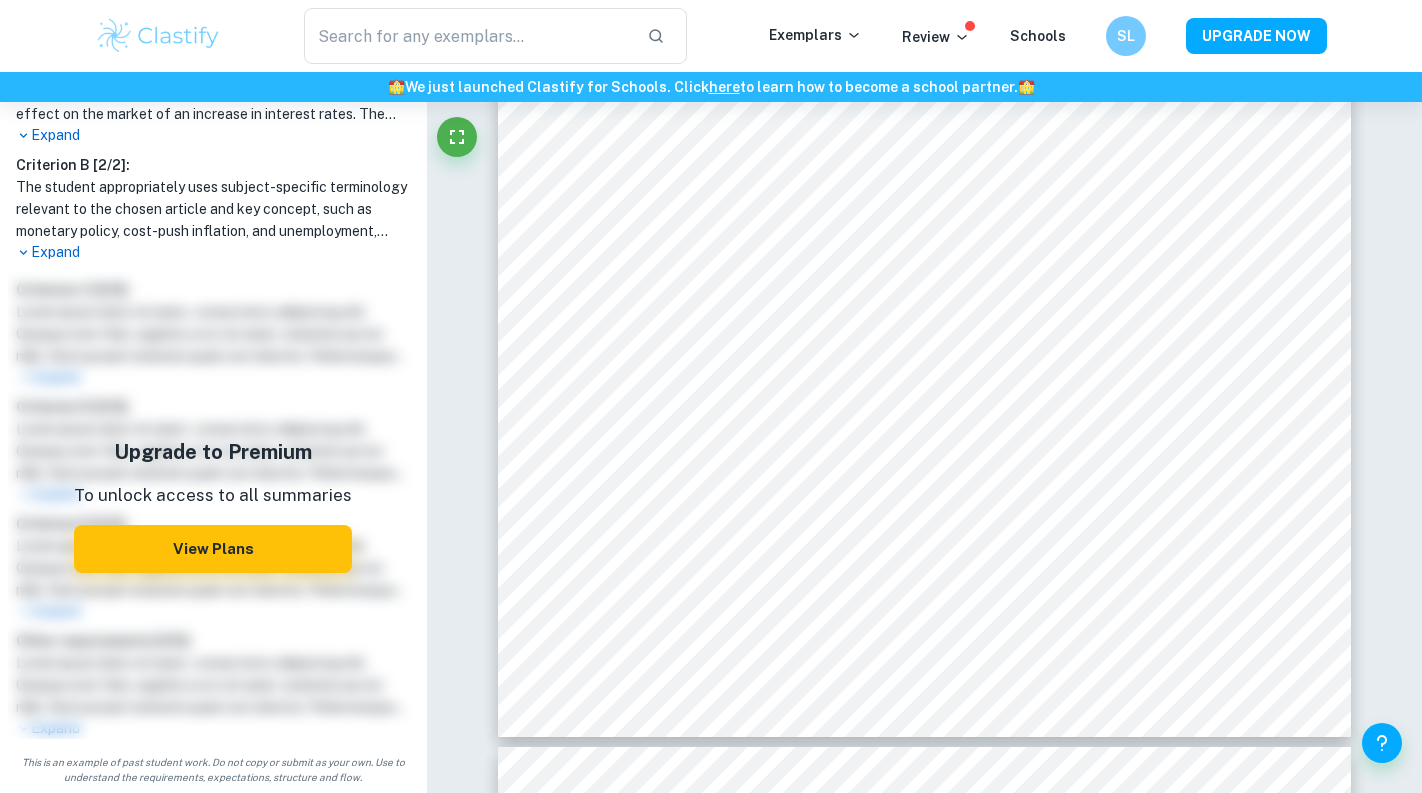scroll, scrollTop: 0, scrollLeft: 0, axis: both 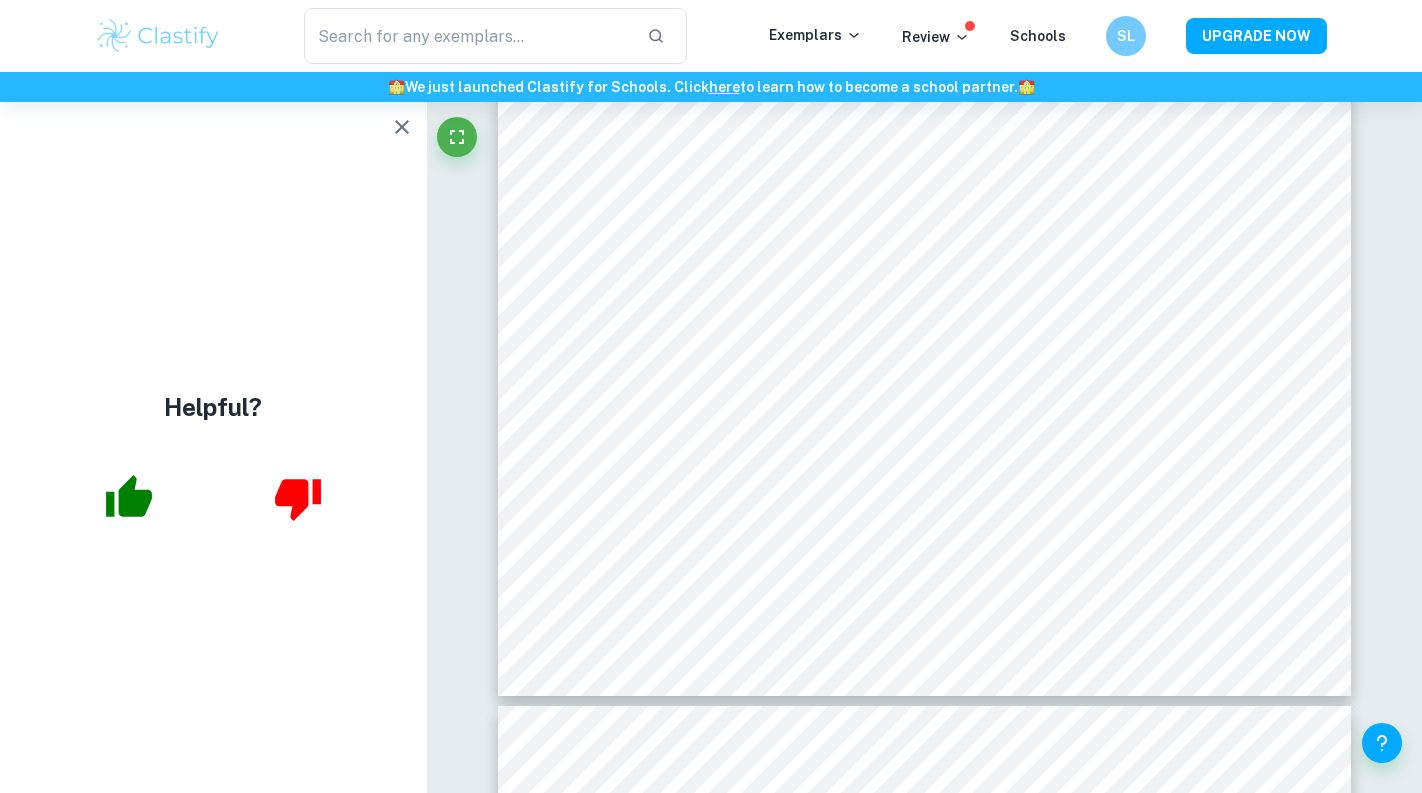 click at bounding box center (402, 127) 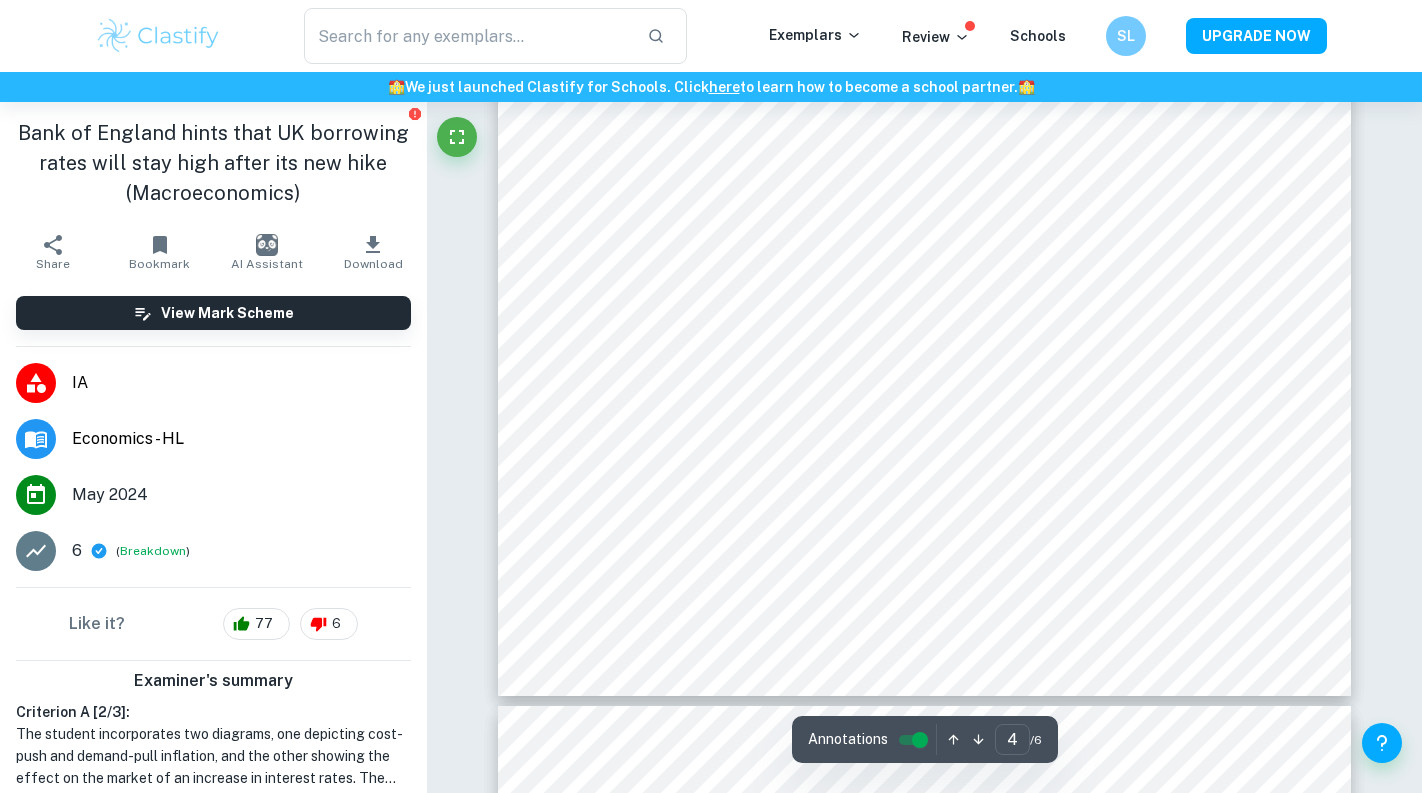 scroll, scrollTop: 4961, scrollLeft: 0, axis: vertical 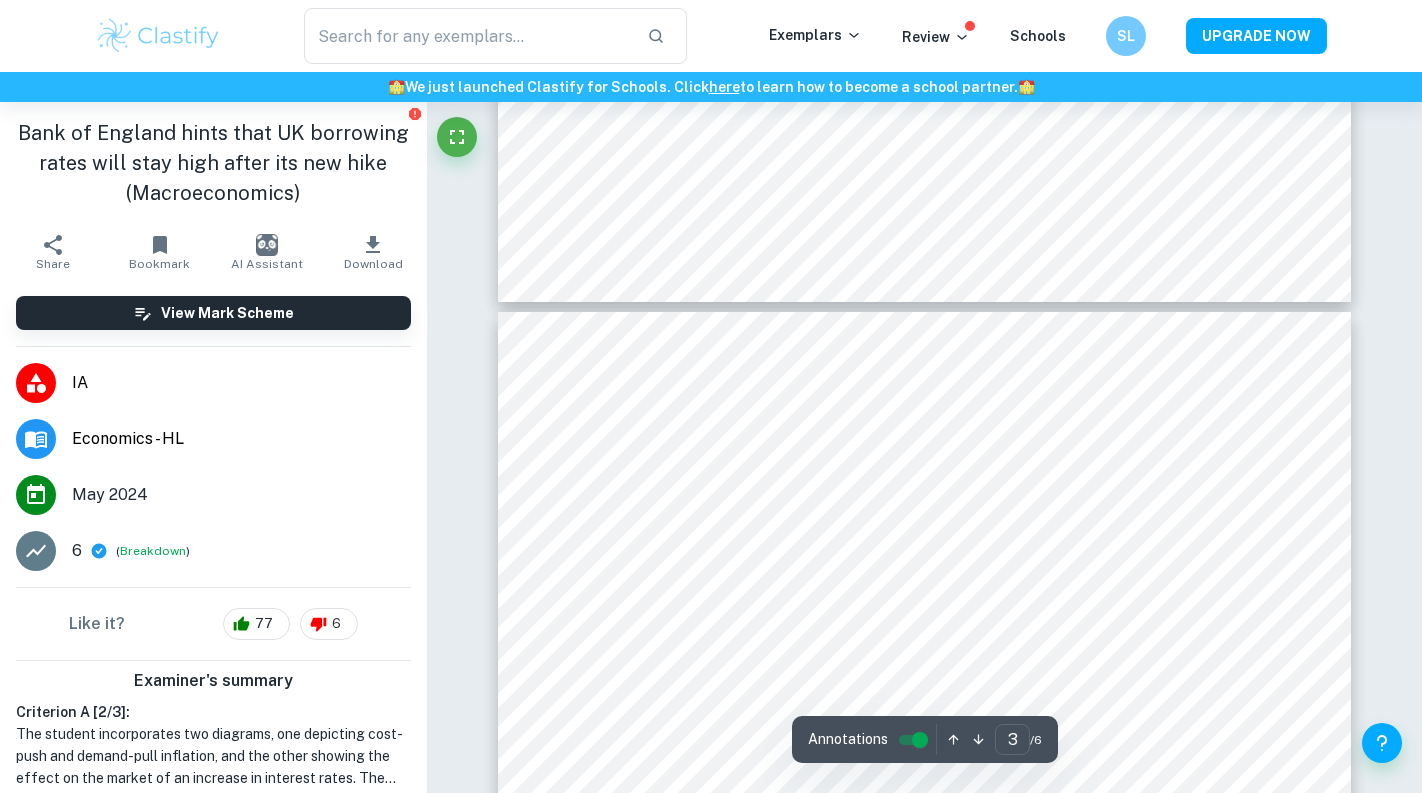 type on "4" 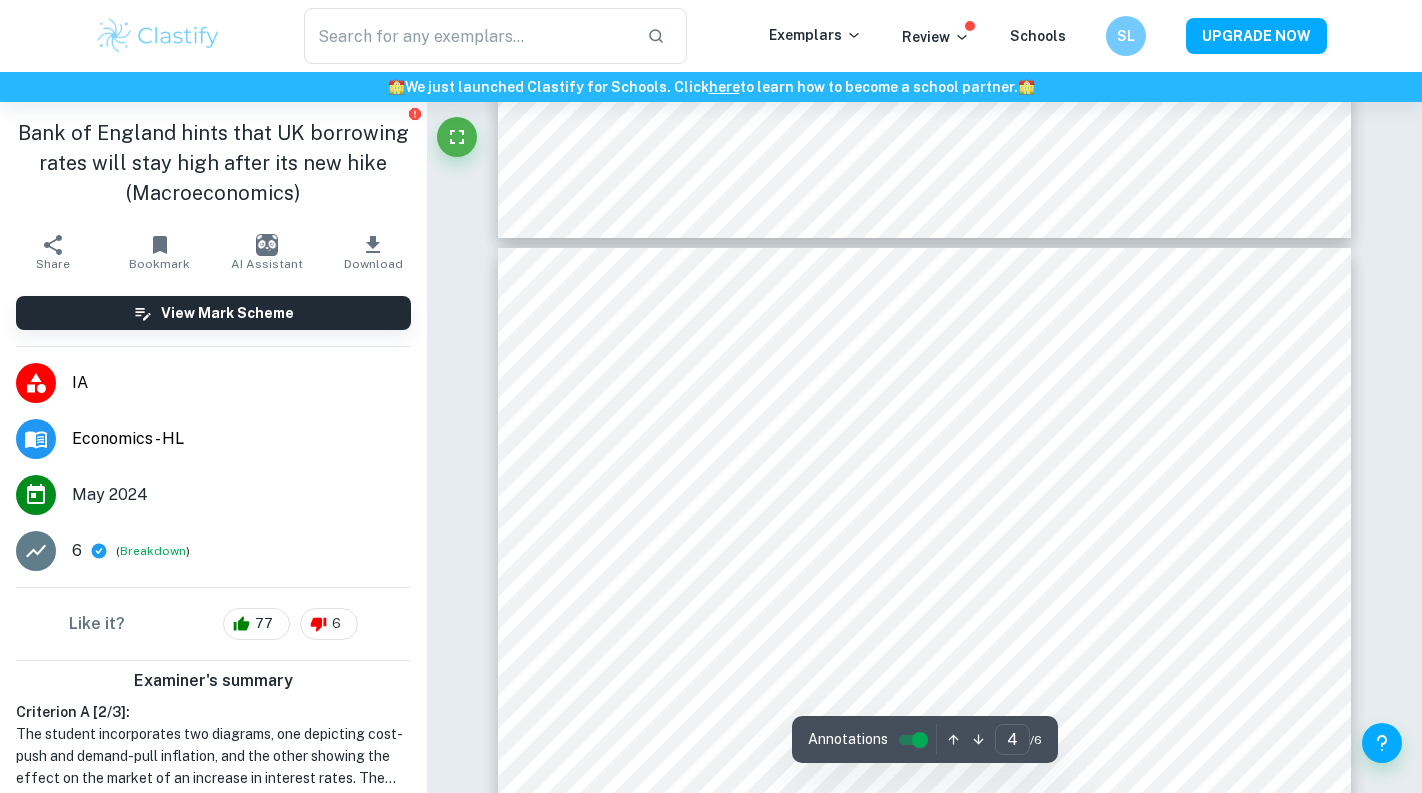 scroll, scrollTop: 3734, scrollLeft: 0, axis: vertical 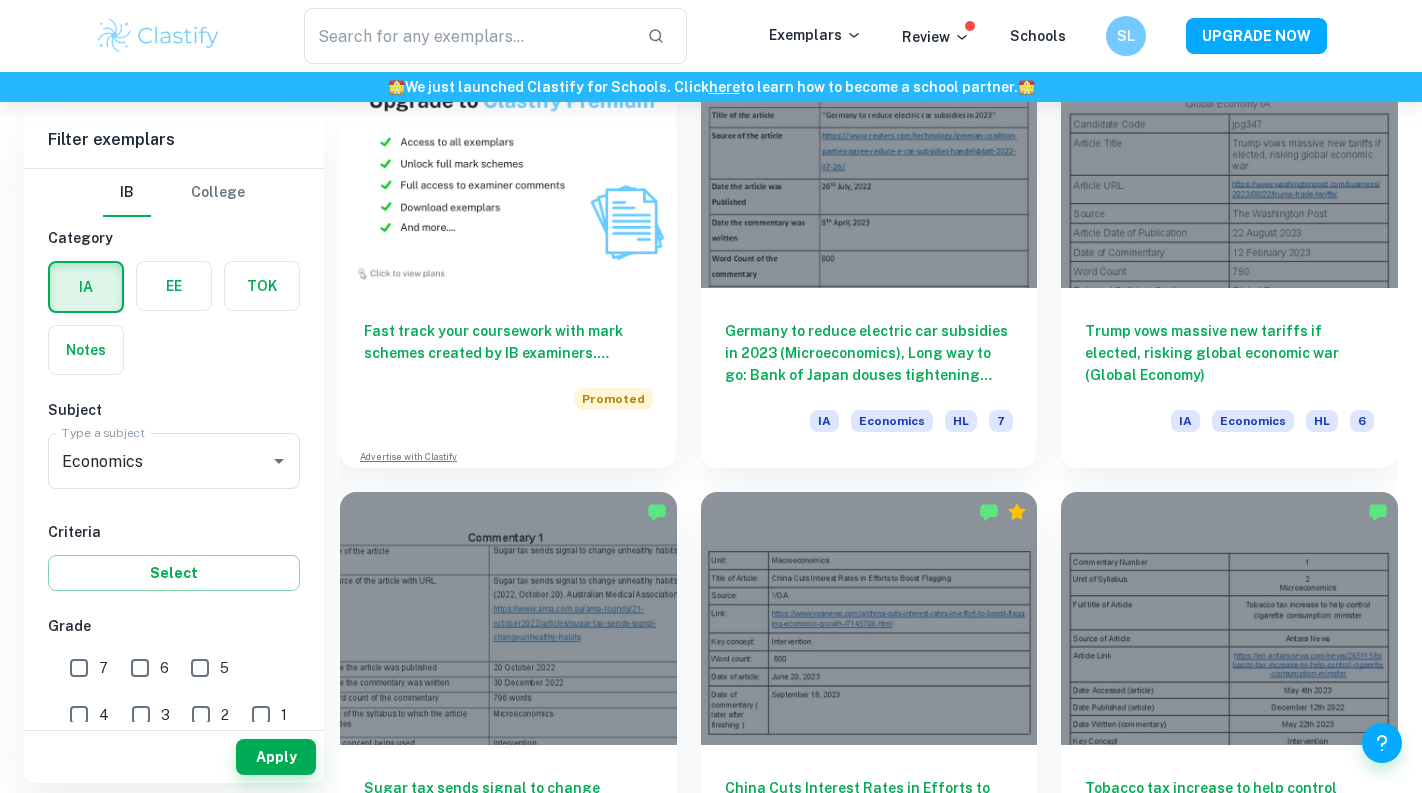 click on "7 6 5 4 3 2 1" at bounding box center [177, 688] 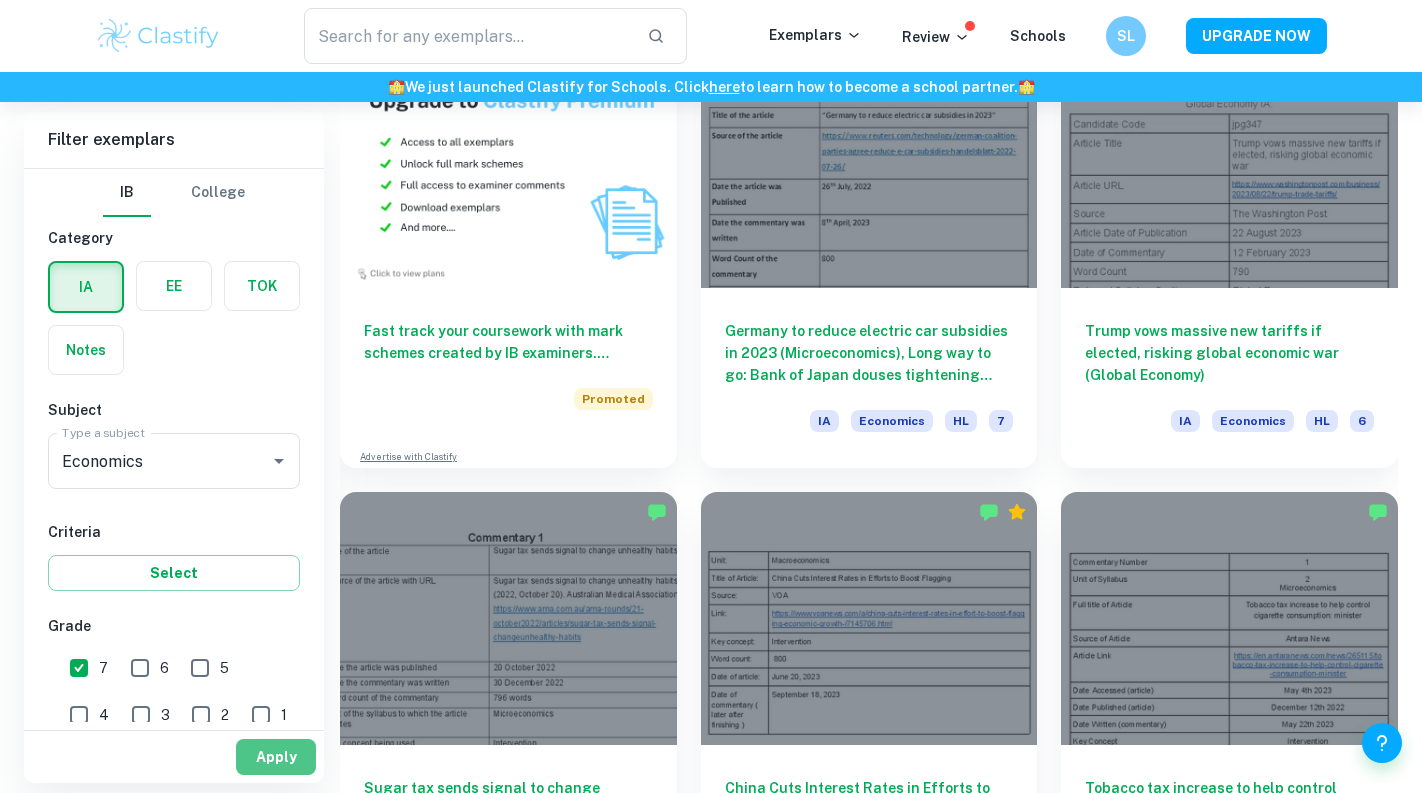 click on "Apply" at bounding box center [276, 757] 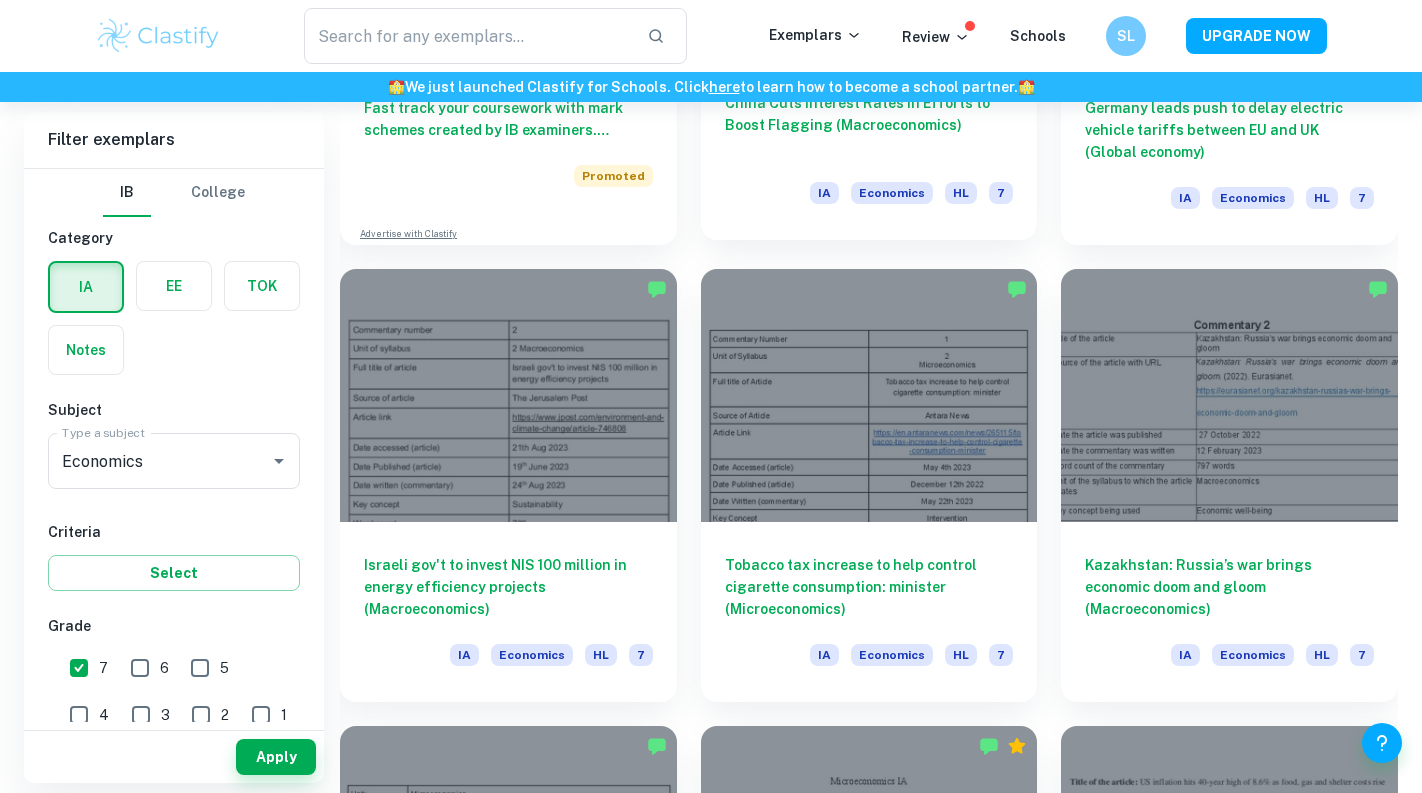 scroll, scrollTop: 1776, scrollLeft: 0, axis: vertical 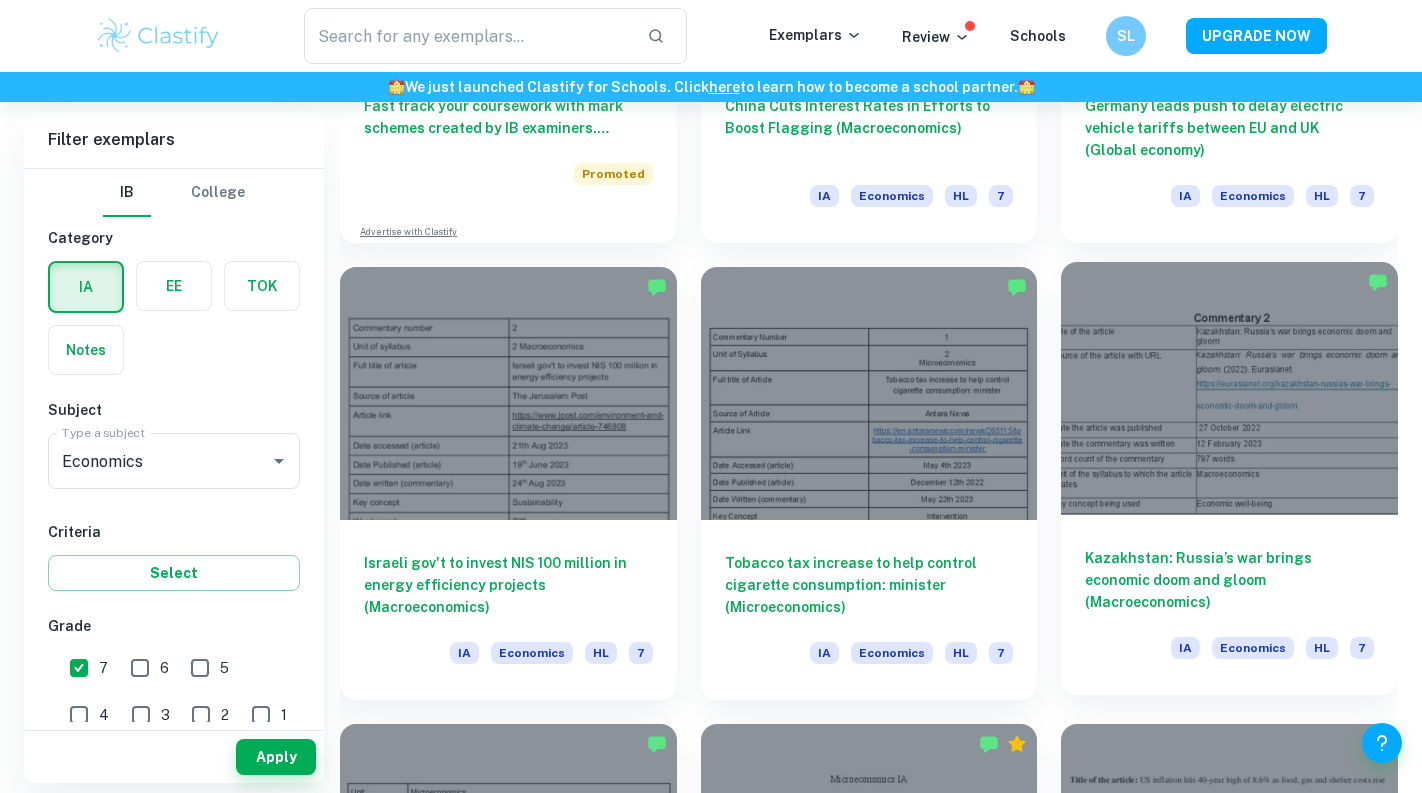 click on "Kazakhstan: Russia’s war brings economic doom and gloom (Macroeconomics) IA Economics HL 7" at bounding box center [1229, 605] 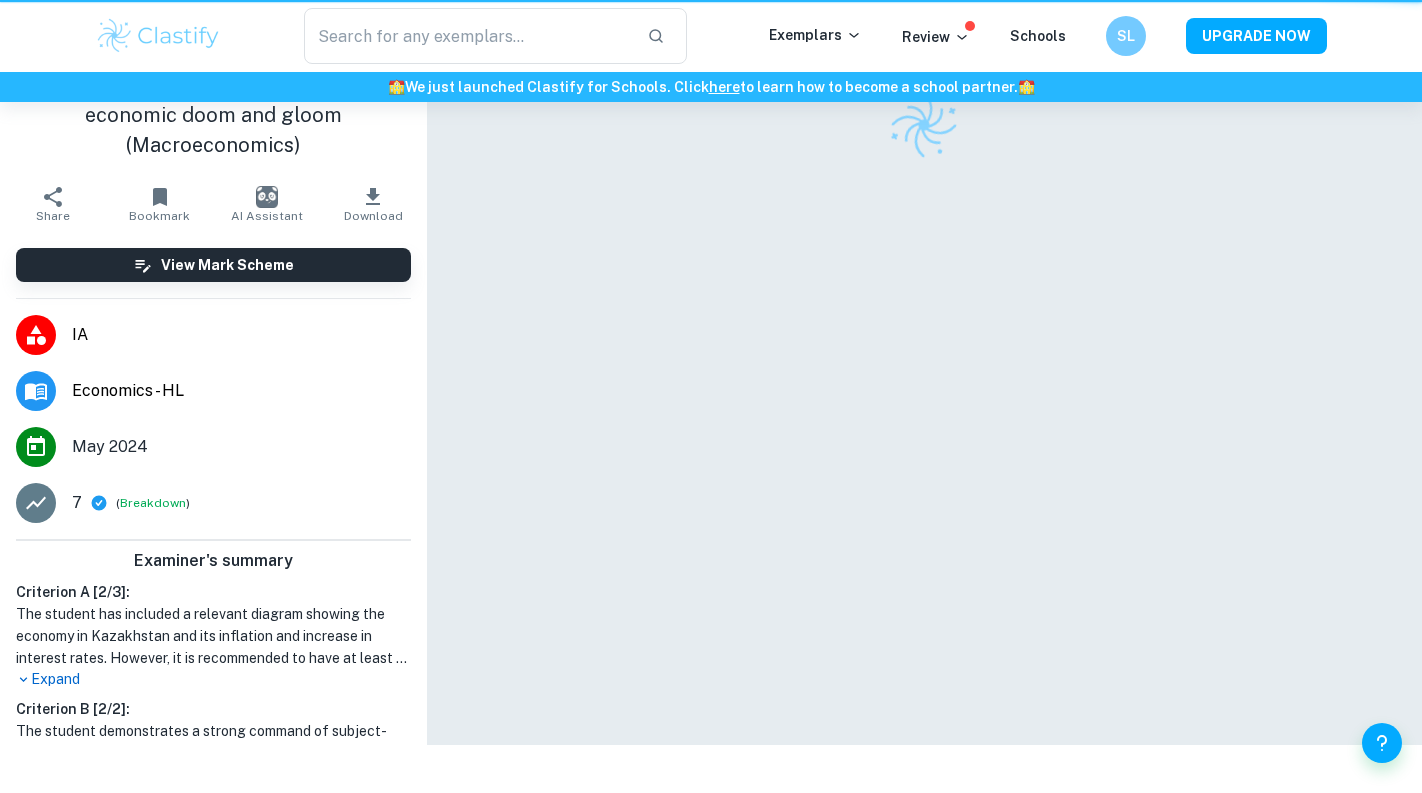 scroll, scrollTop: 0, scrollLeft: 0, axis: both 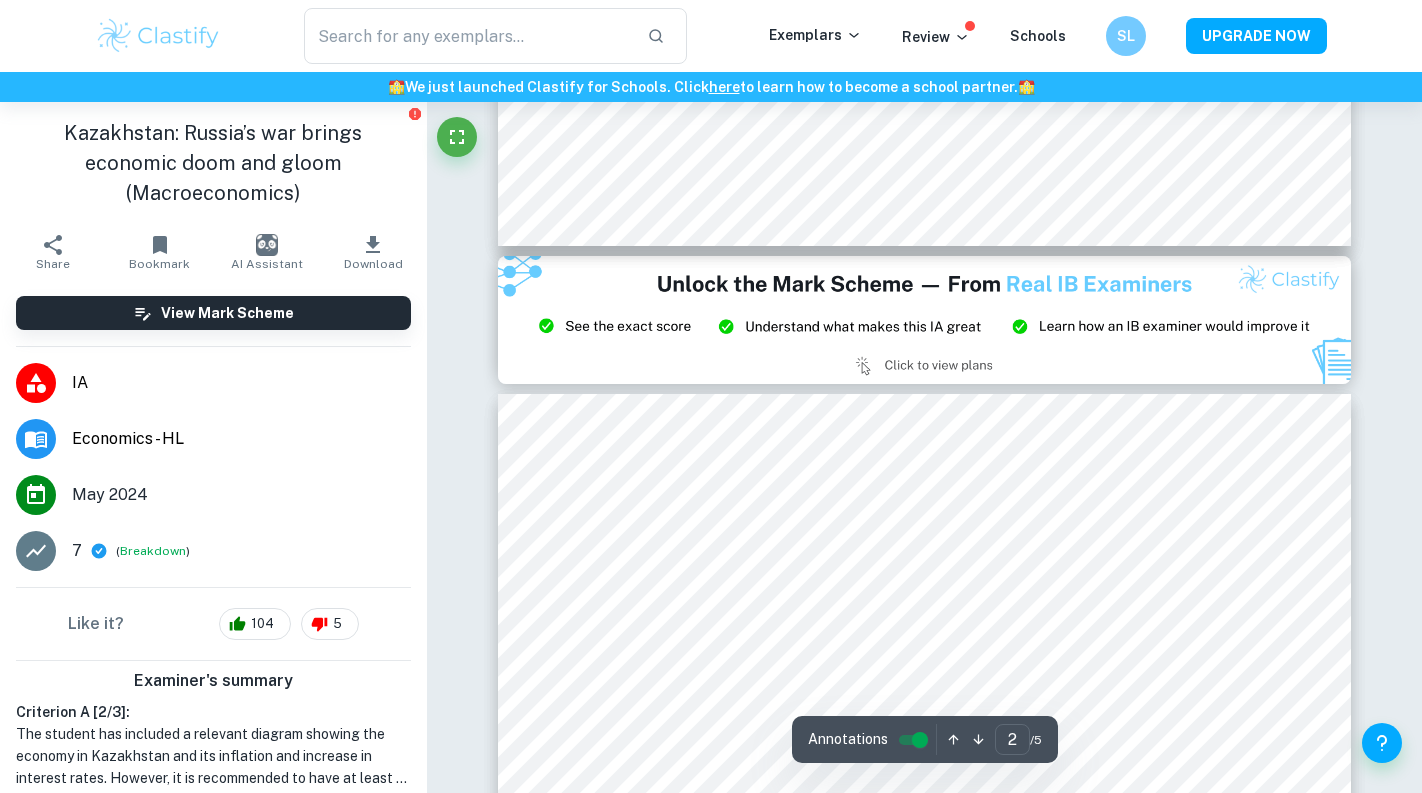 type on "3" 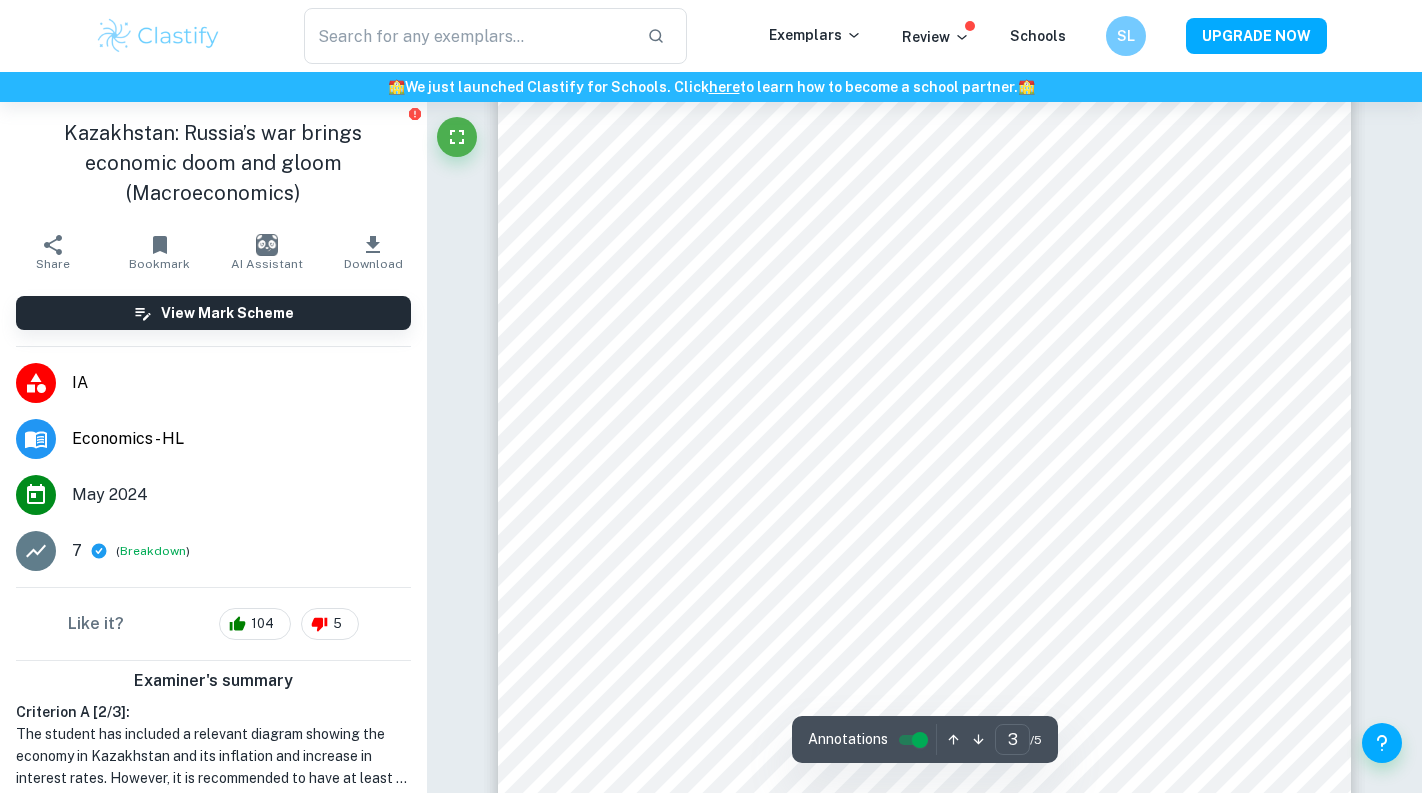 scroll, scrollTop: 2689, scrollLeft: 0, axis: vertical 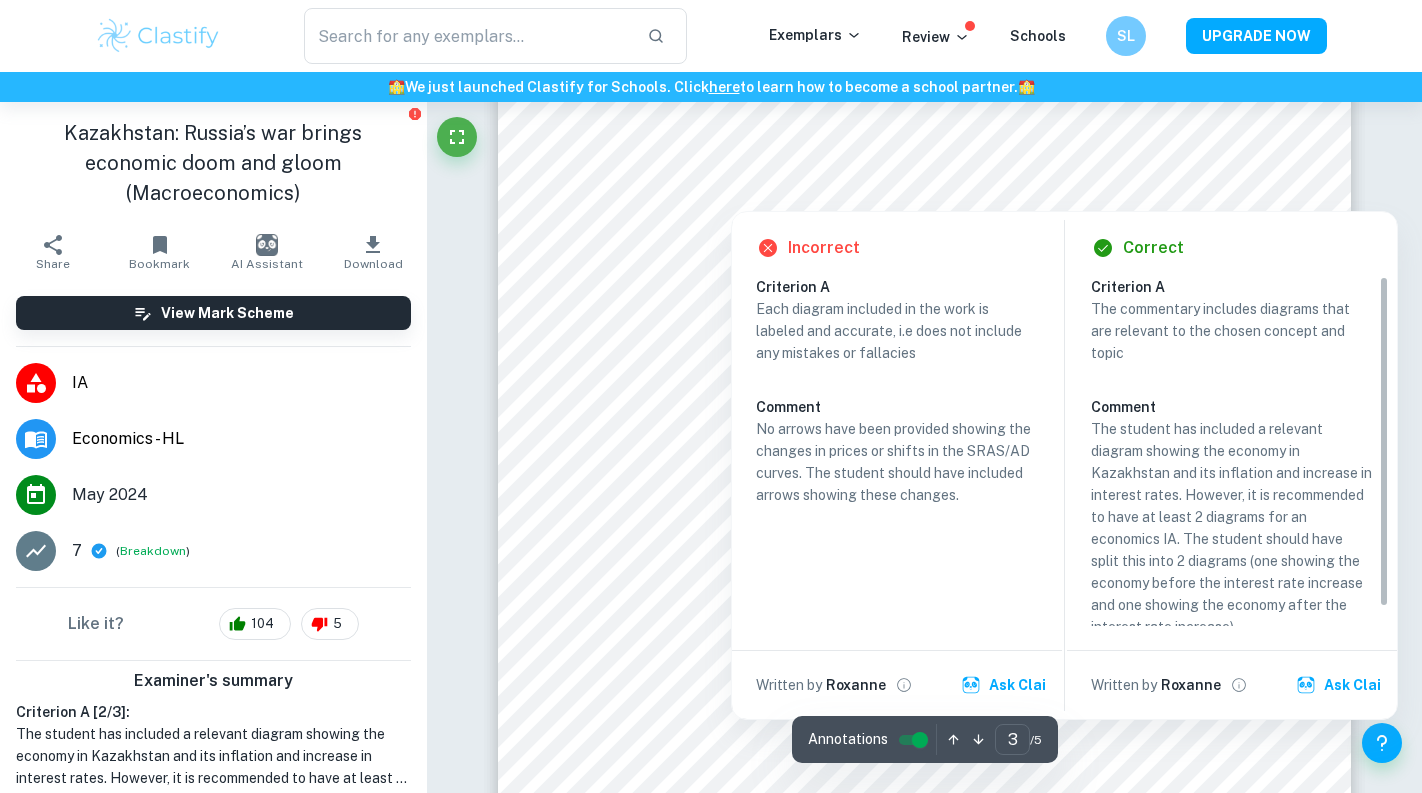 click at bounding box center [731, 196] 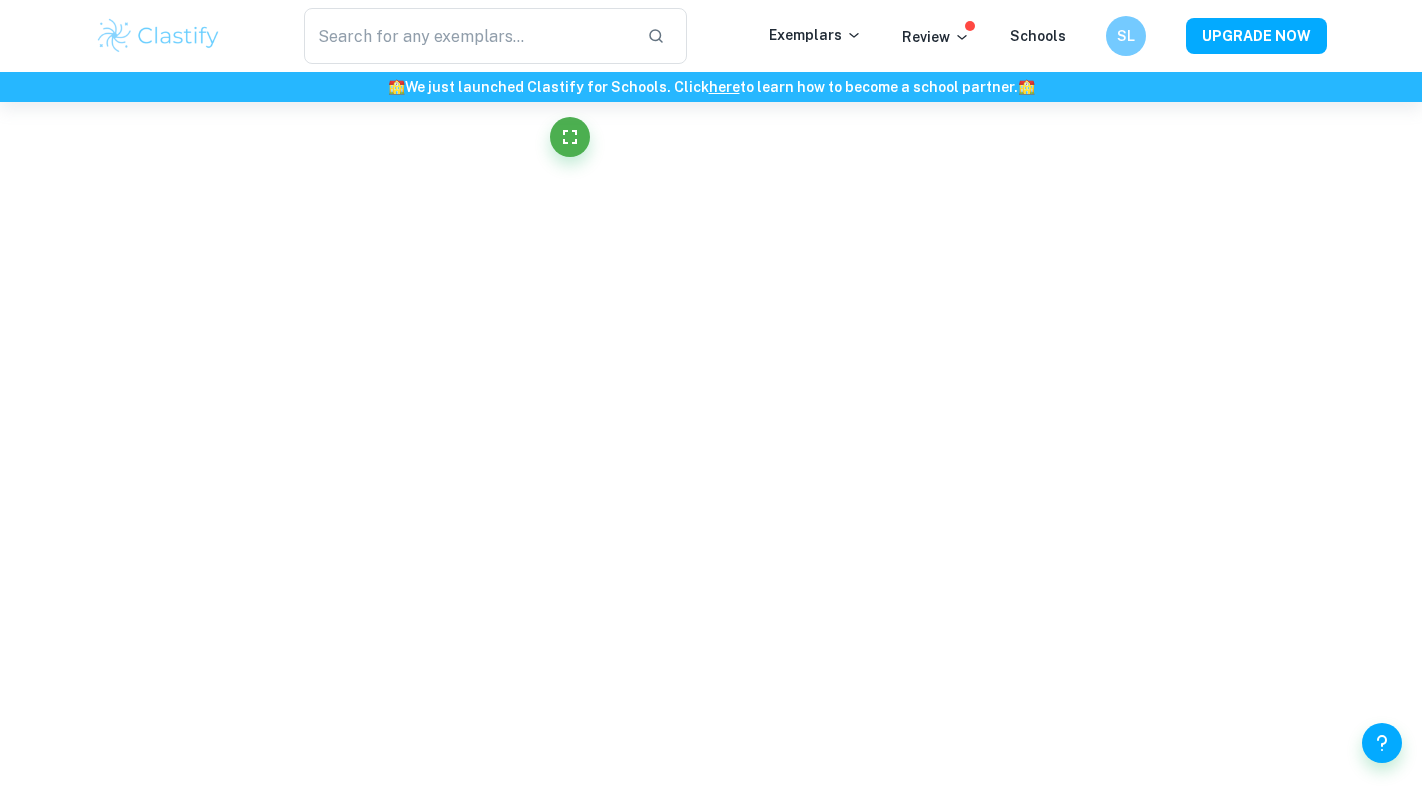 scroll, scrollTop: 2616, scrollLeft: 0, axis: vertical 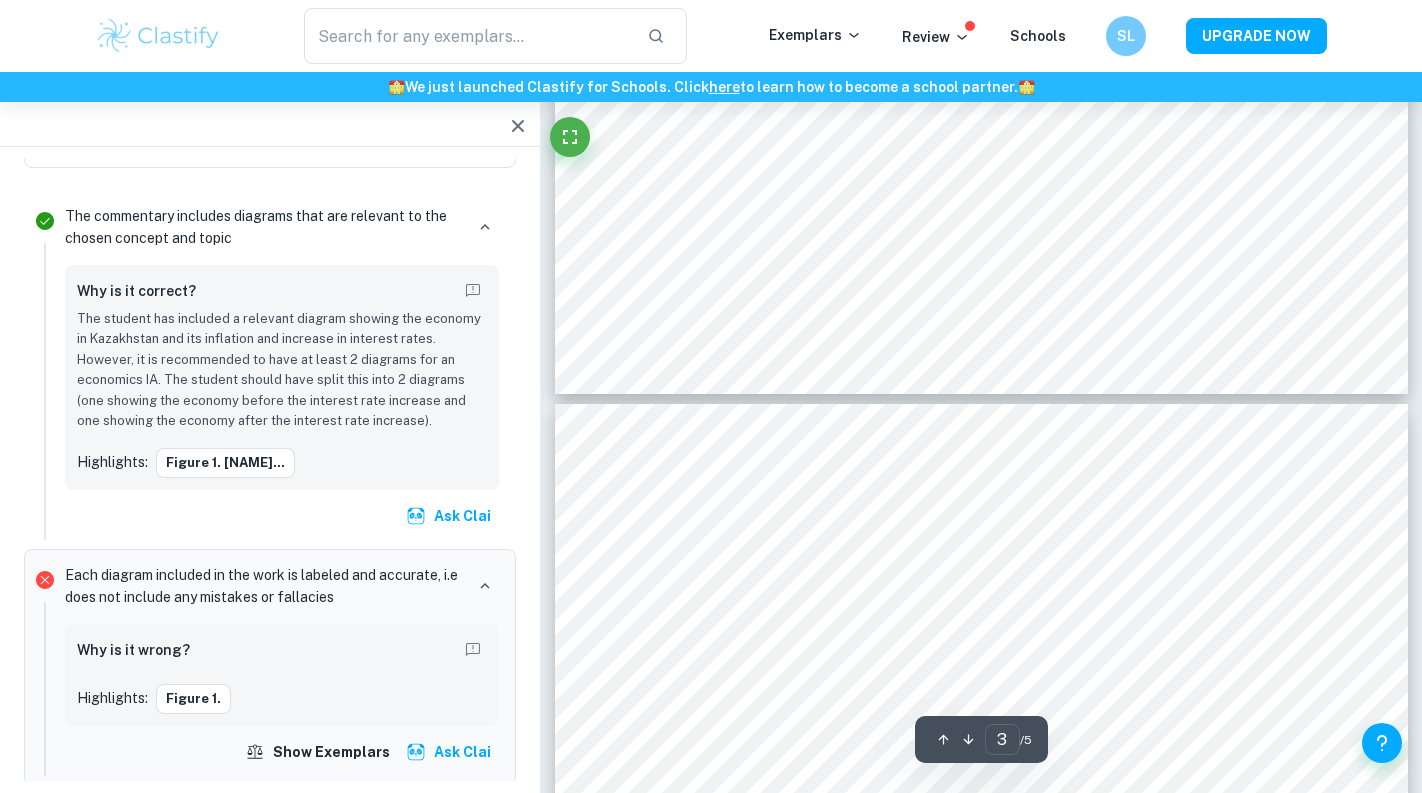 type on "4" 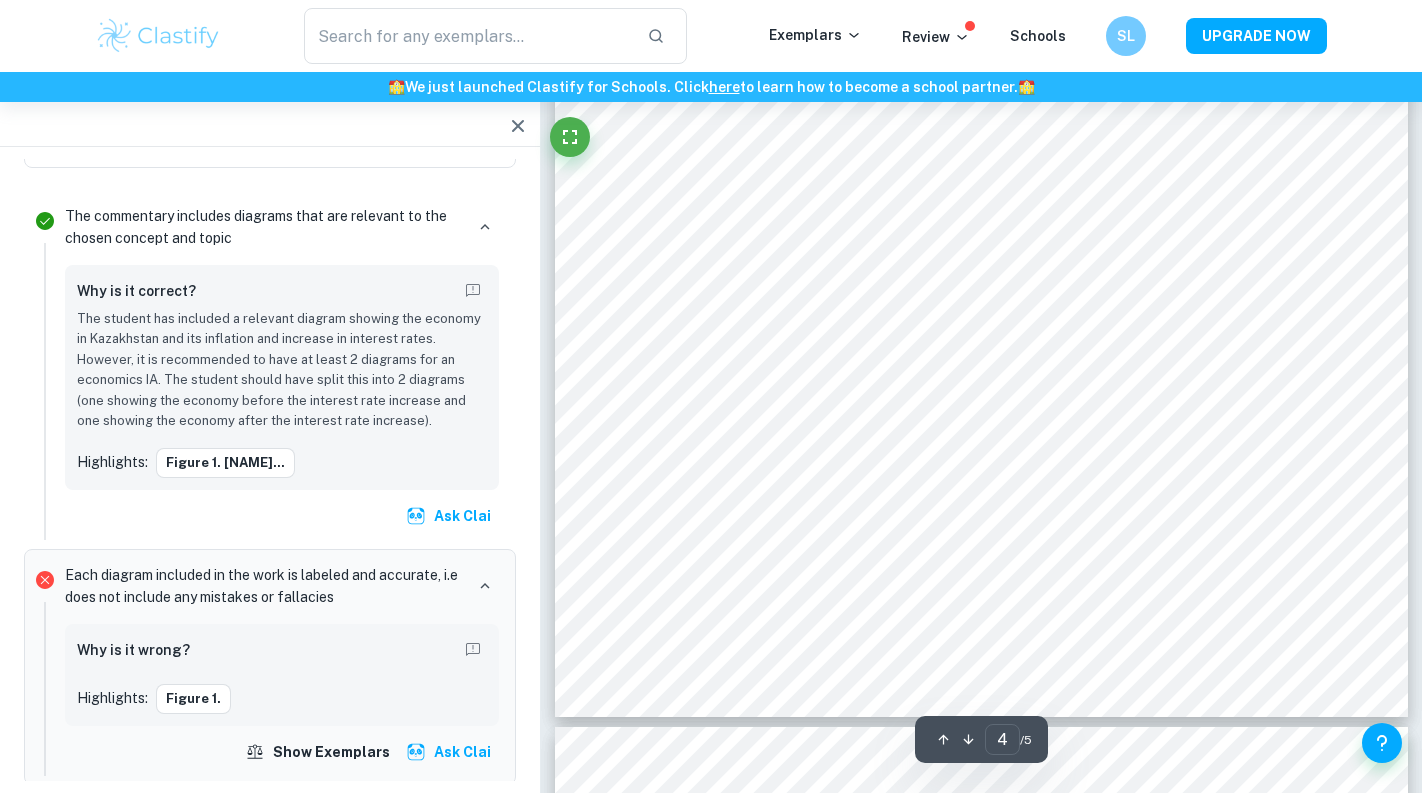 scroll, scrollTop: 4022, scrollLeft: 0, axis: vertical 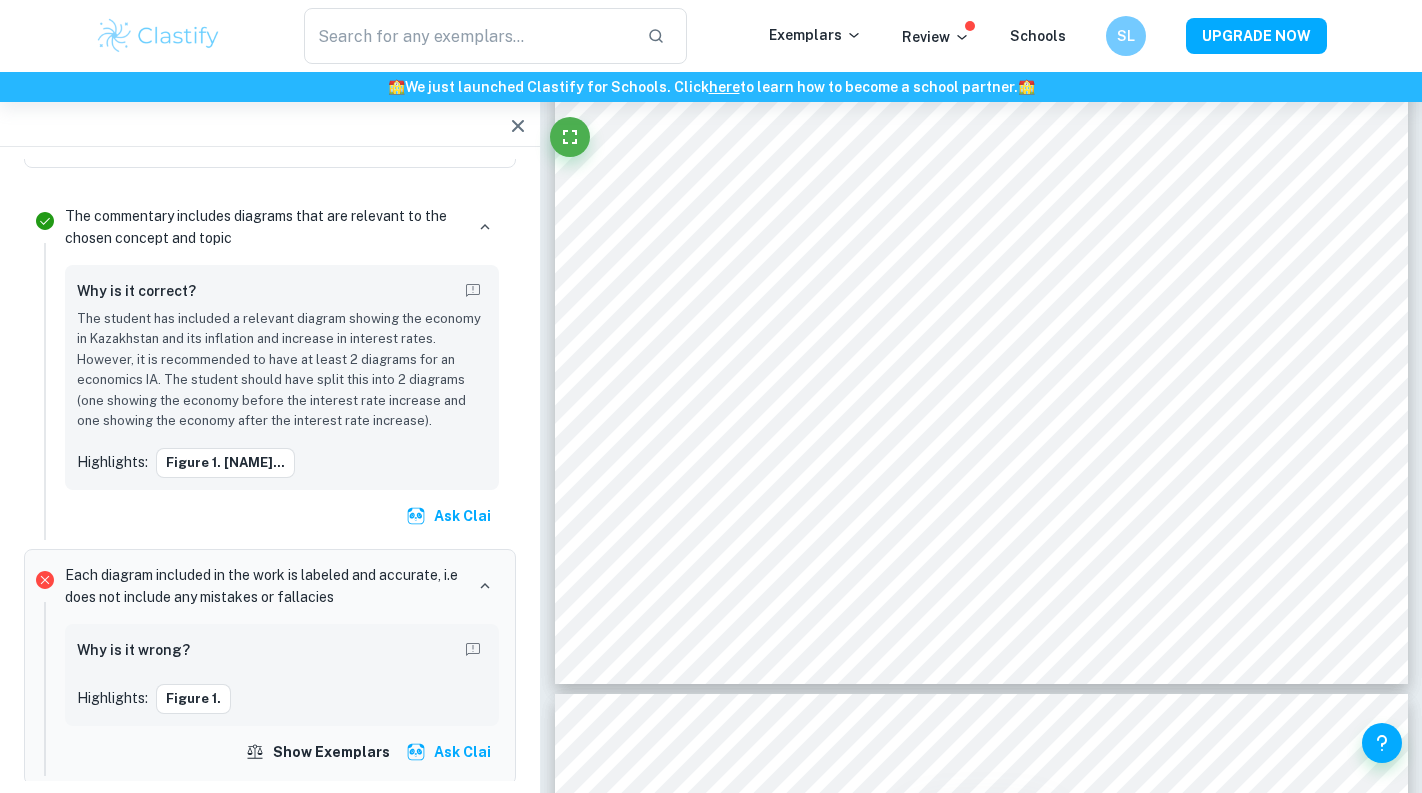 click 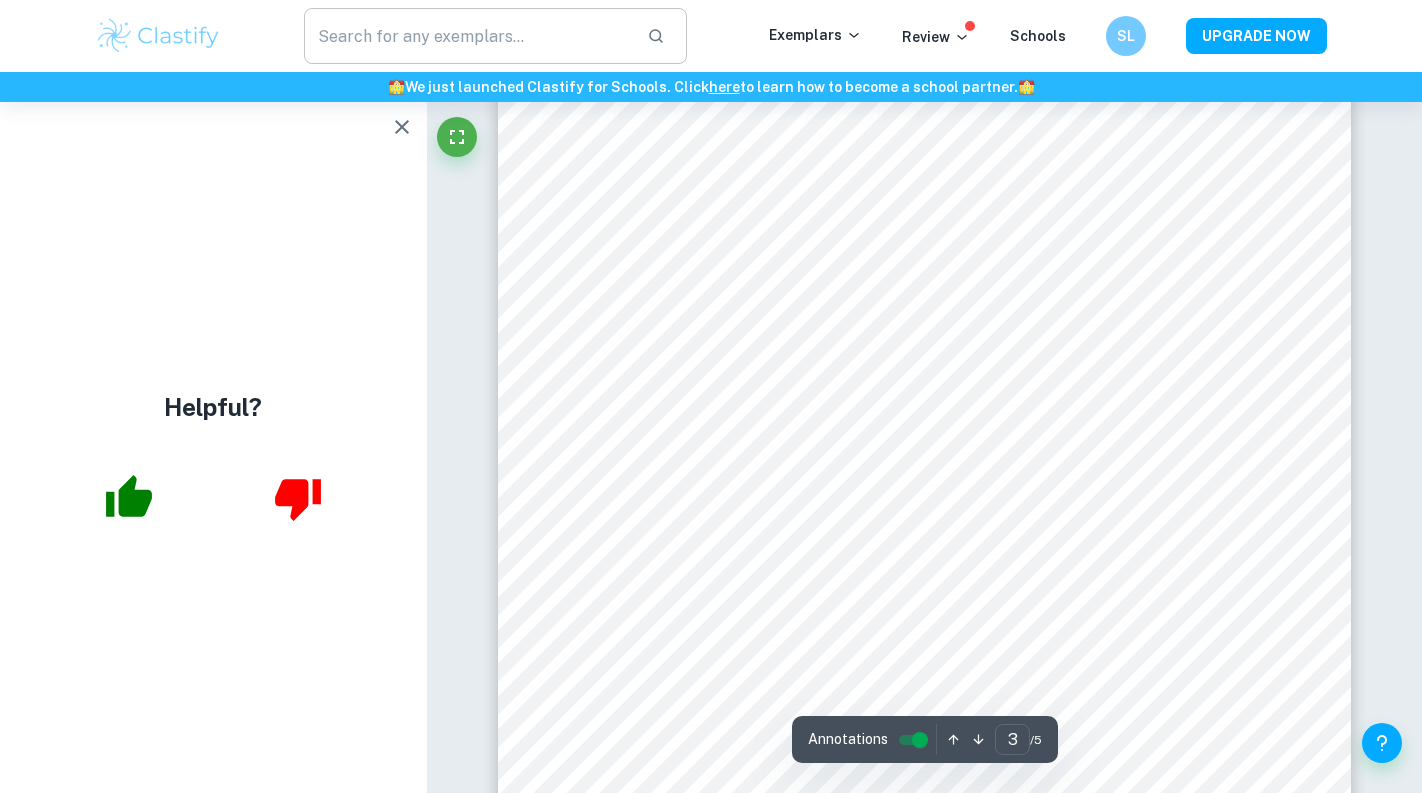 scroll, scrollTop: 2447, scrollLeft: 0, axis: vertical 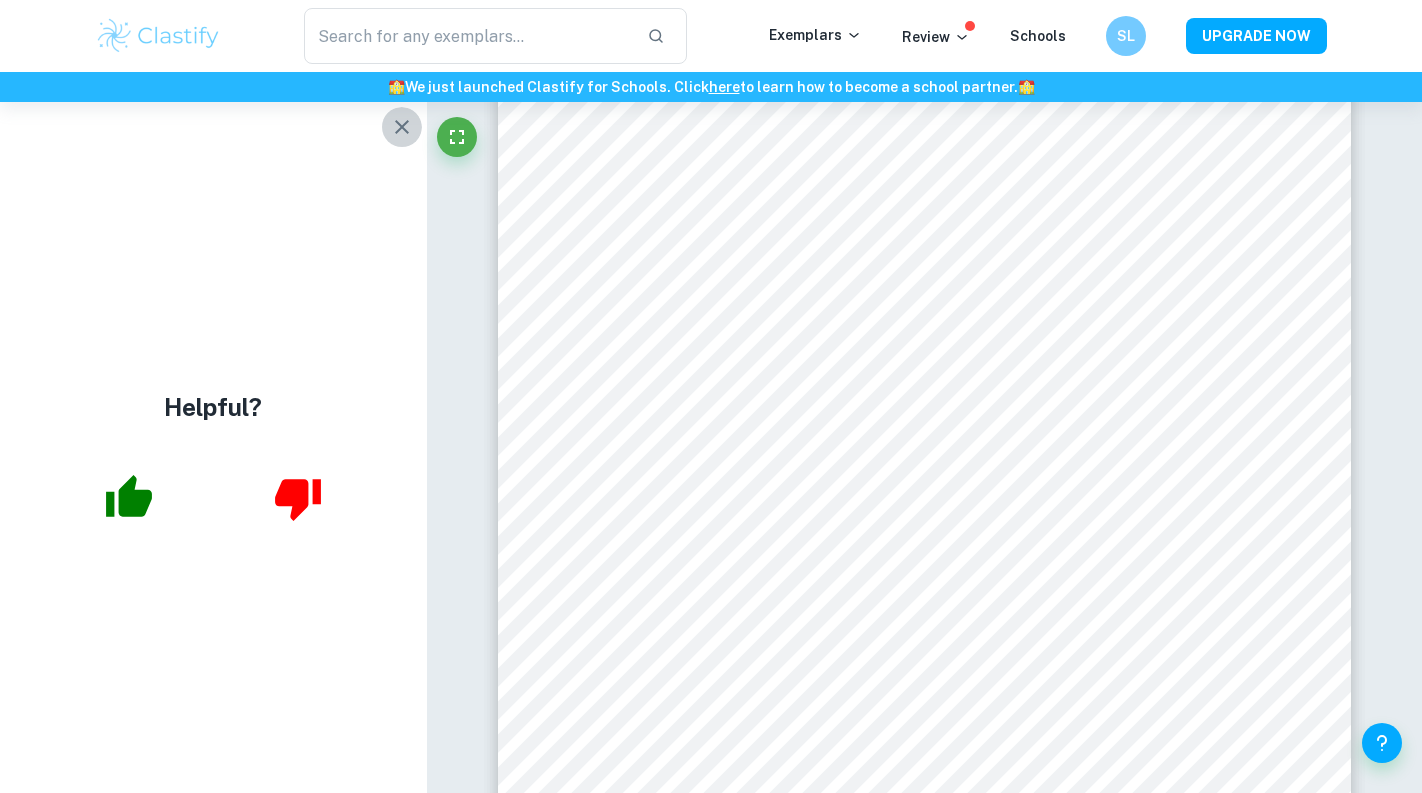 click 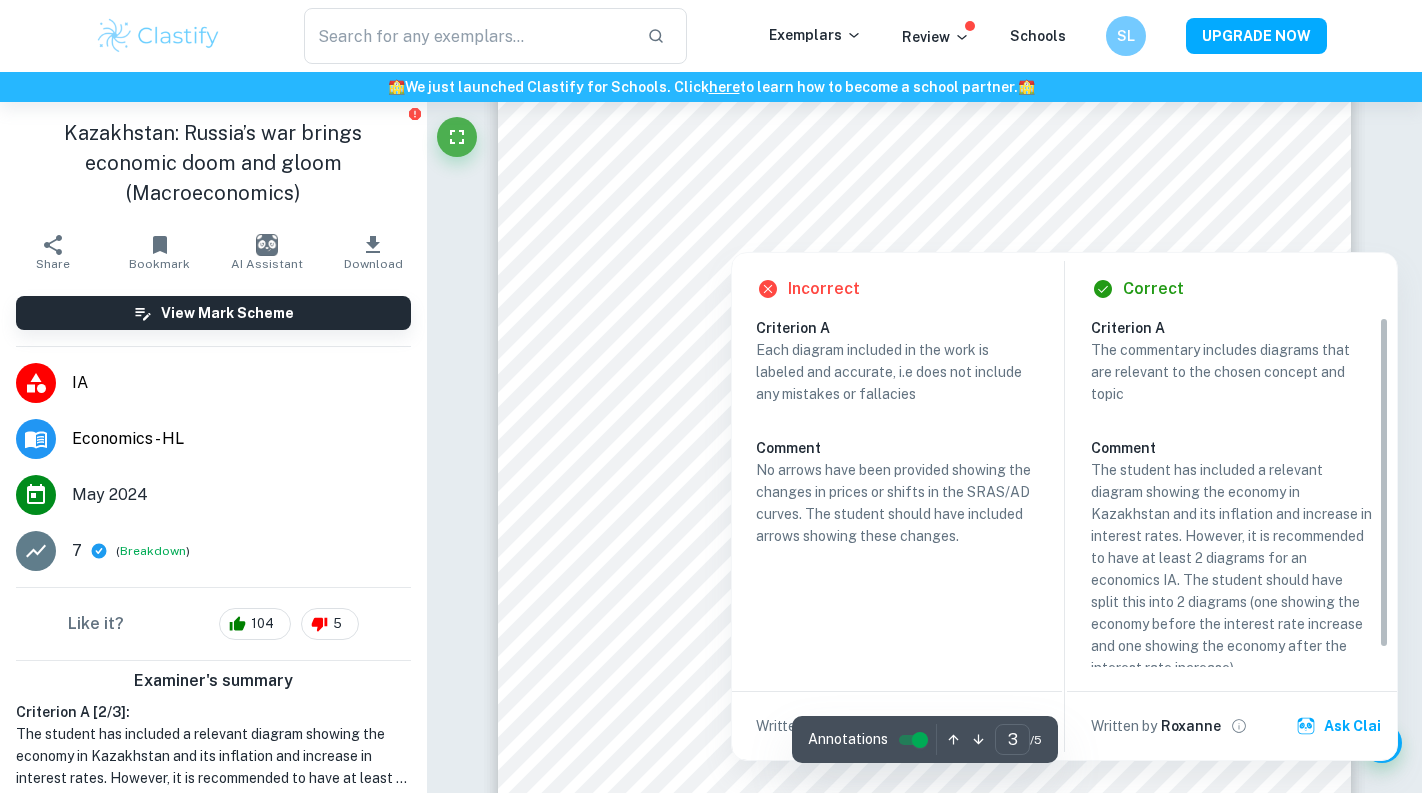scroll, scrollTop: 2511, scrollLeft: 0, axis: vertical 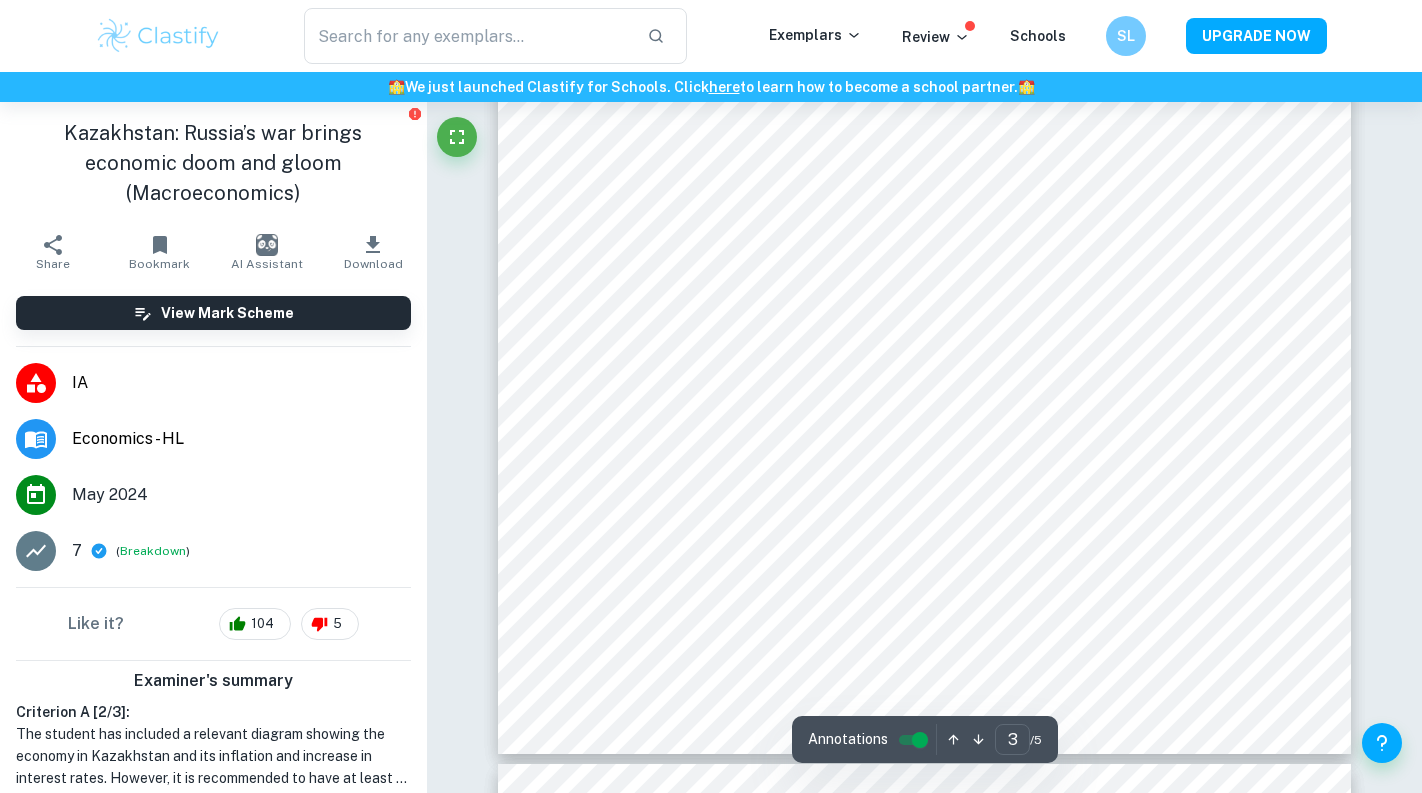 type on "4" 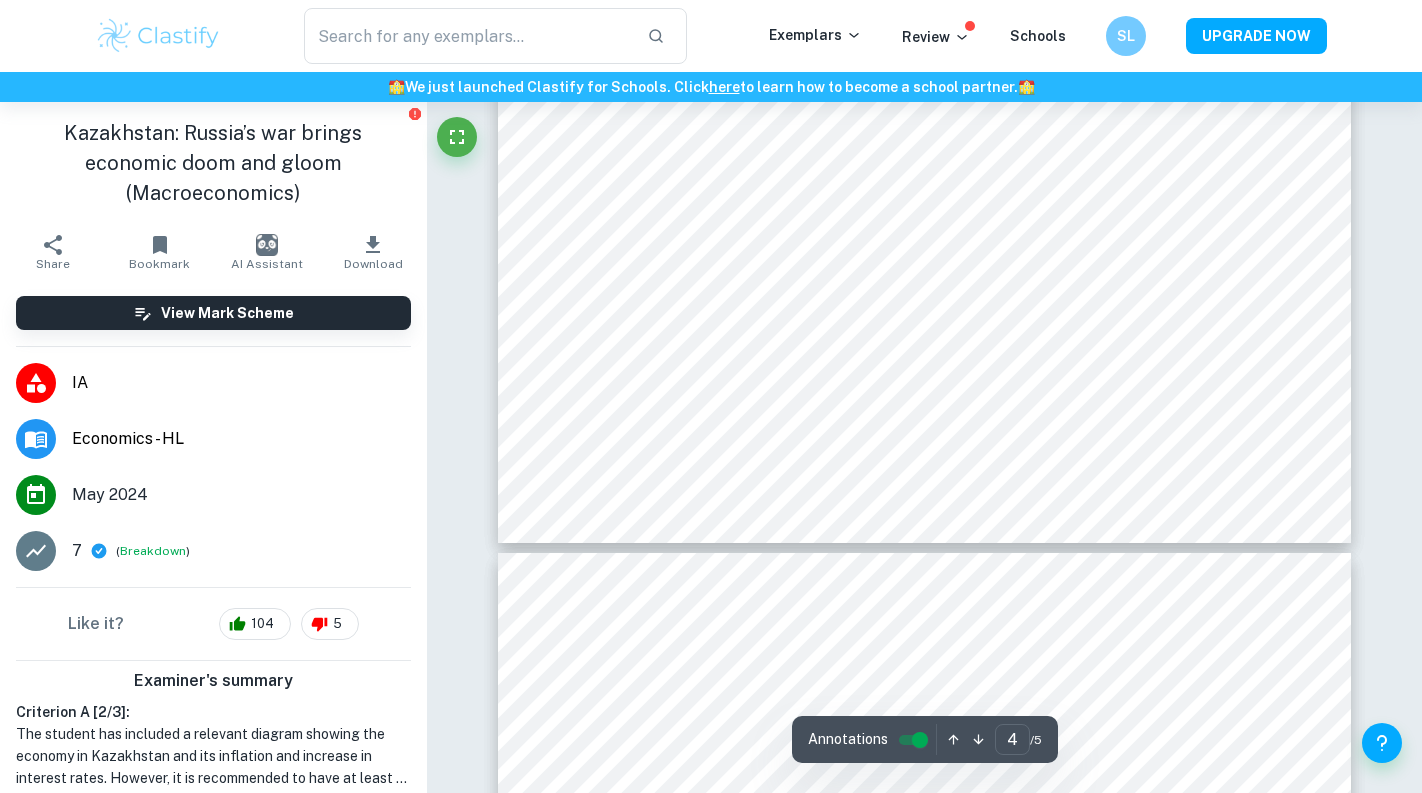 scroll, scrollTop: 4289, scrollLeft: 0, axis: vertical 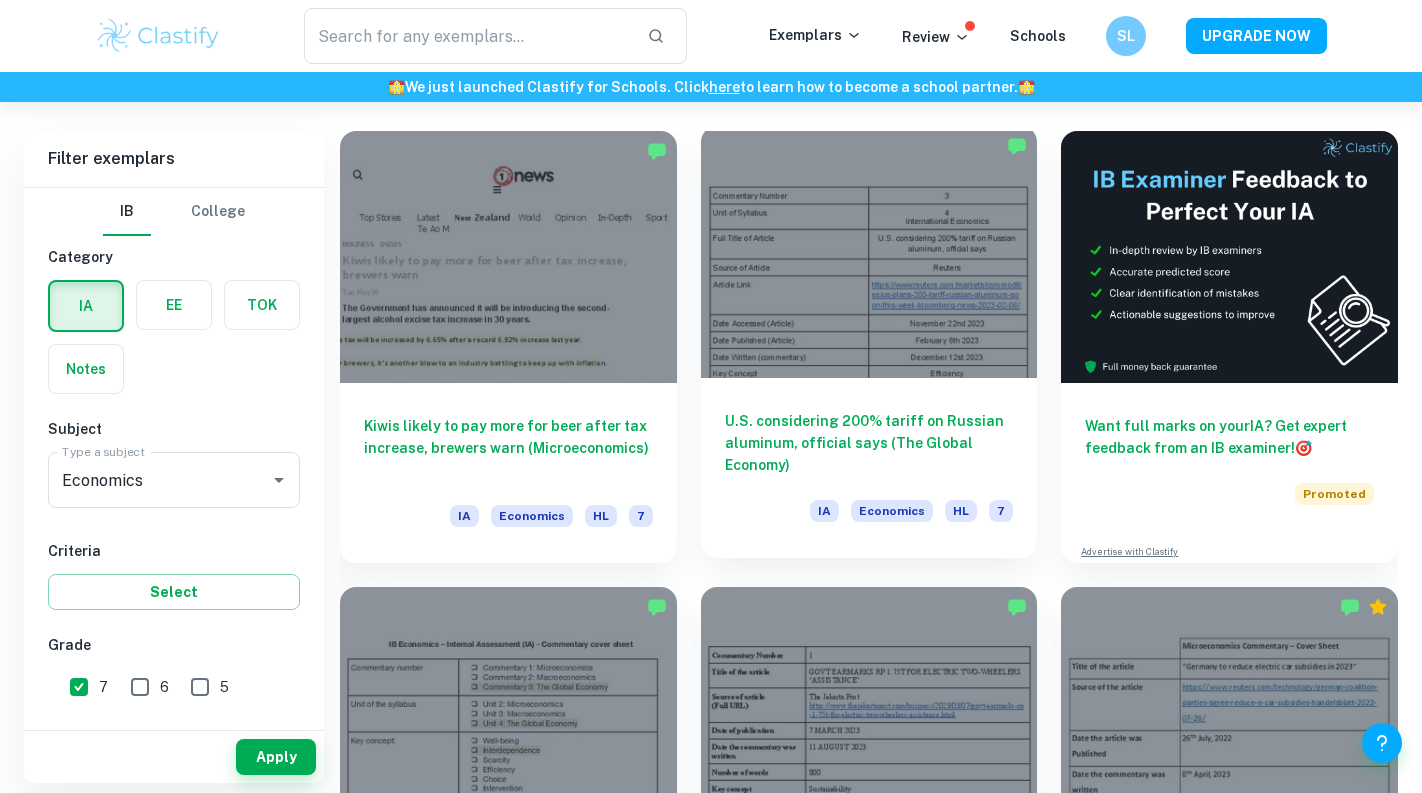 click on "U.S. considering 200% tariff on Russian
aluminum, official says (The Global Economy)" at bounding box center [869, 443] 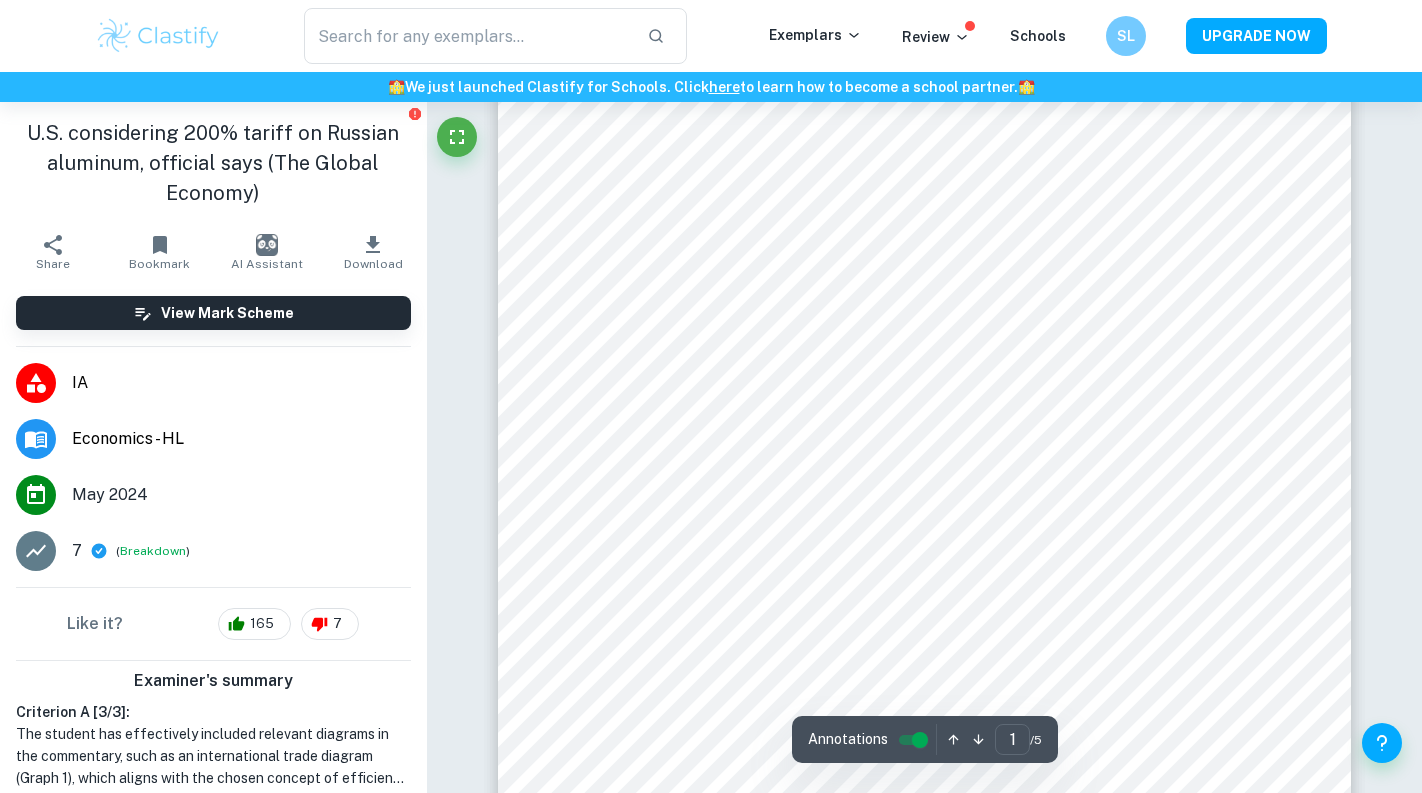 scroll, scrollTop: 208, scrollLeft: 0, axis: vertical 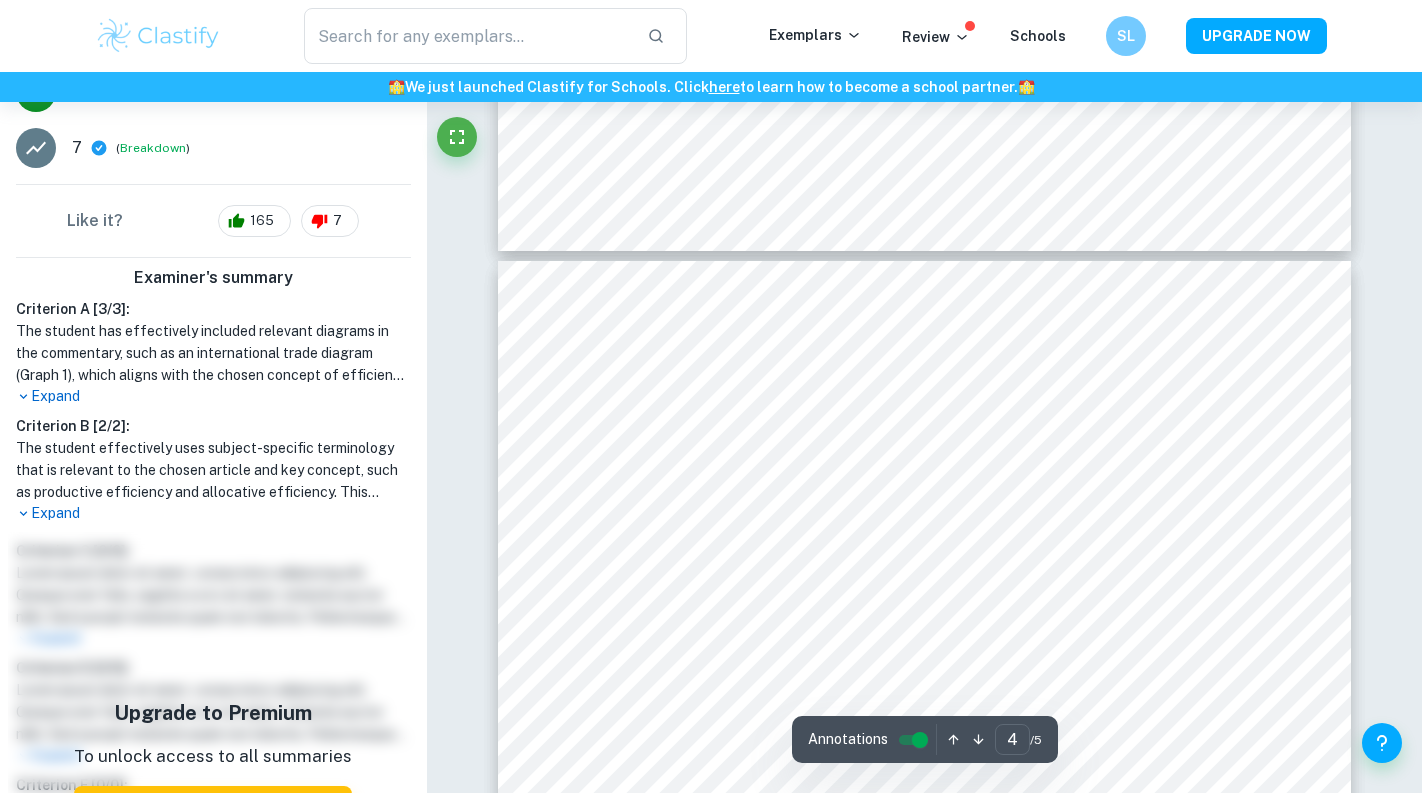 type on "5" 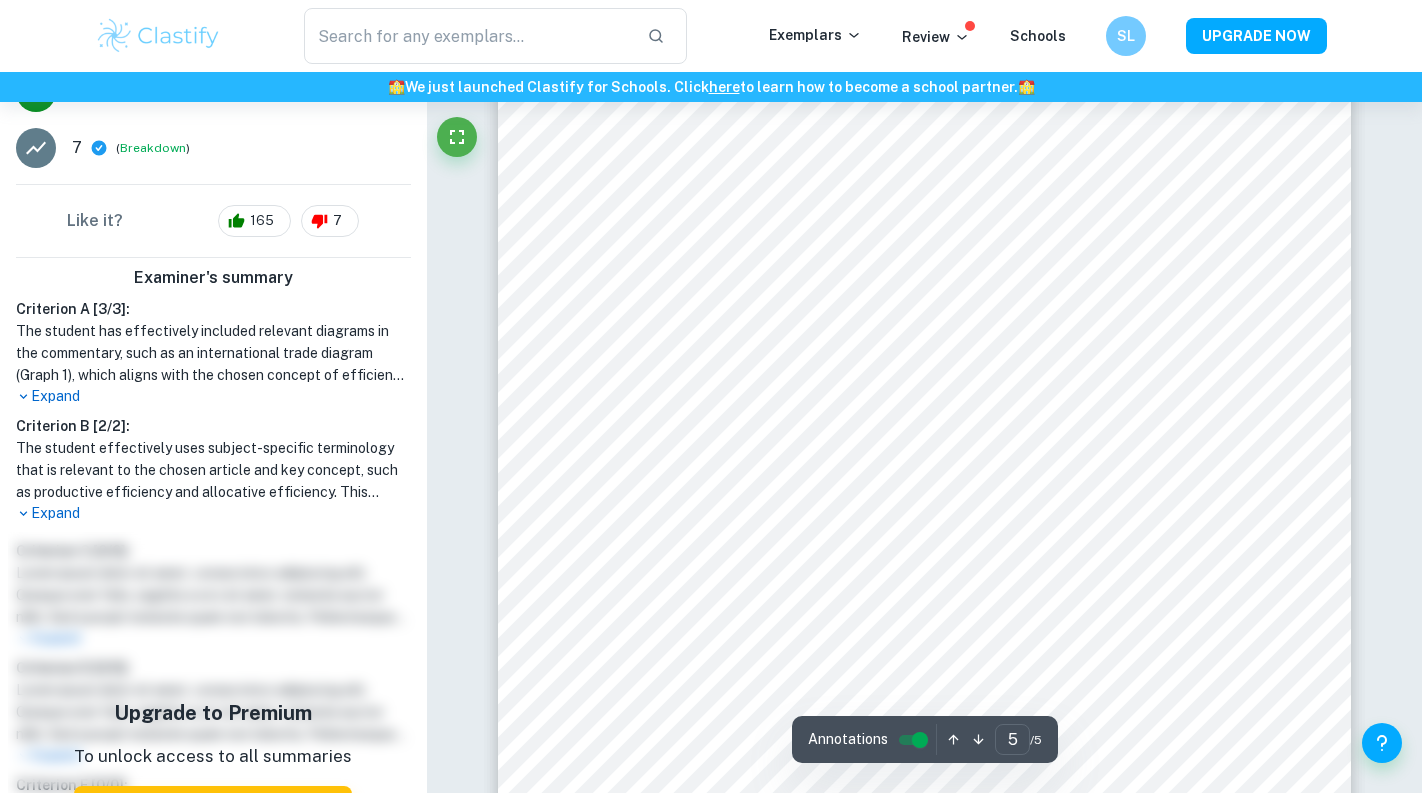 scroll, scrollTop: 5690, scrollLeft: 0, axis: vertical 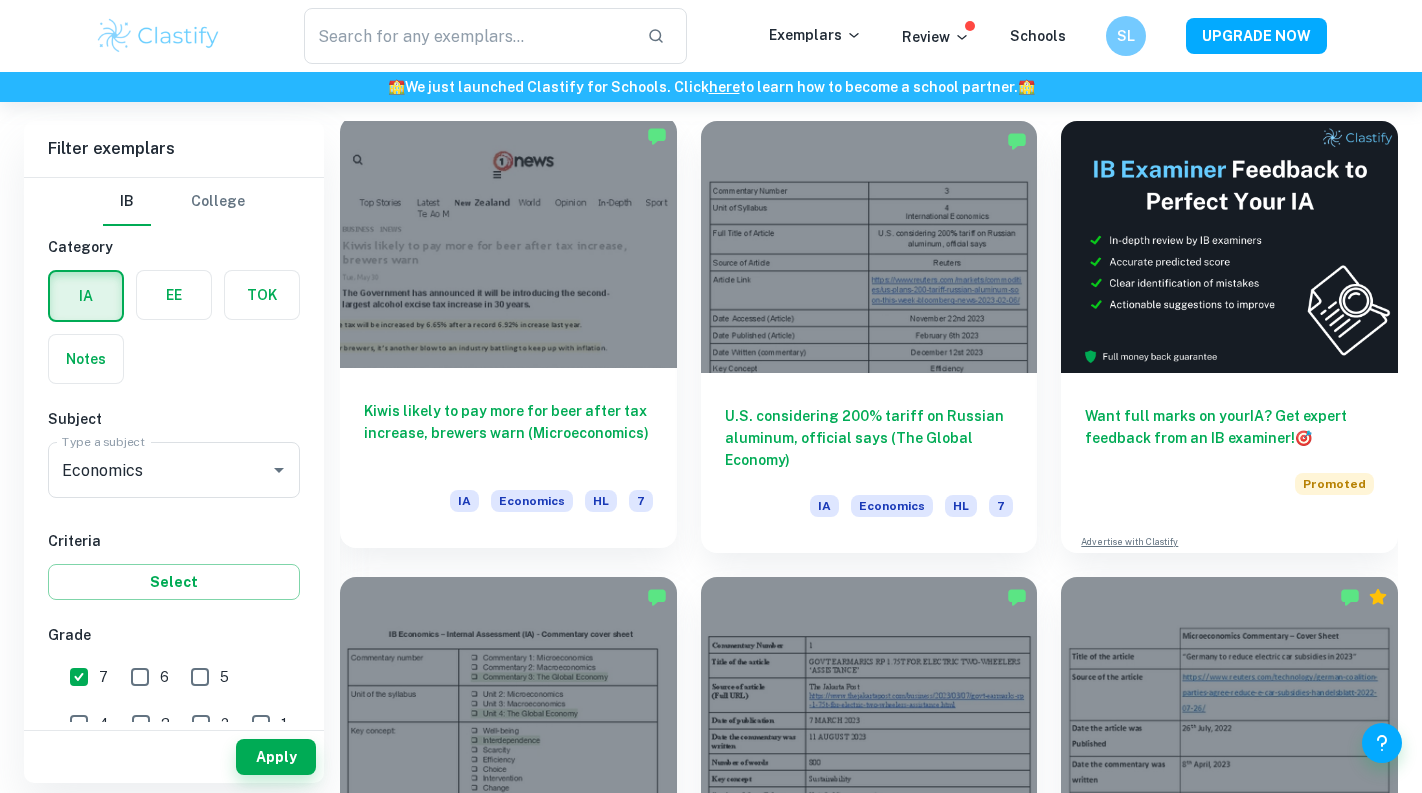 click on "Kiwis likely to pay more for beer after tax increase, brewers warn (Microeconomics) IA Economics HL 7" at bounding box center [508, 458] 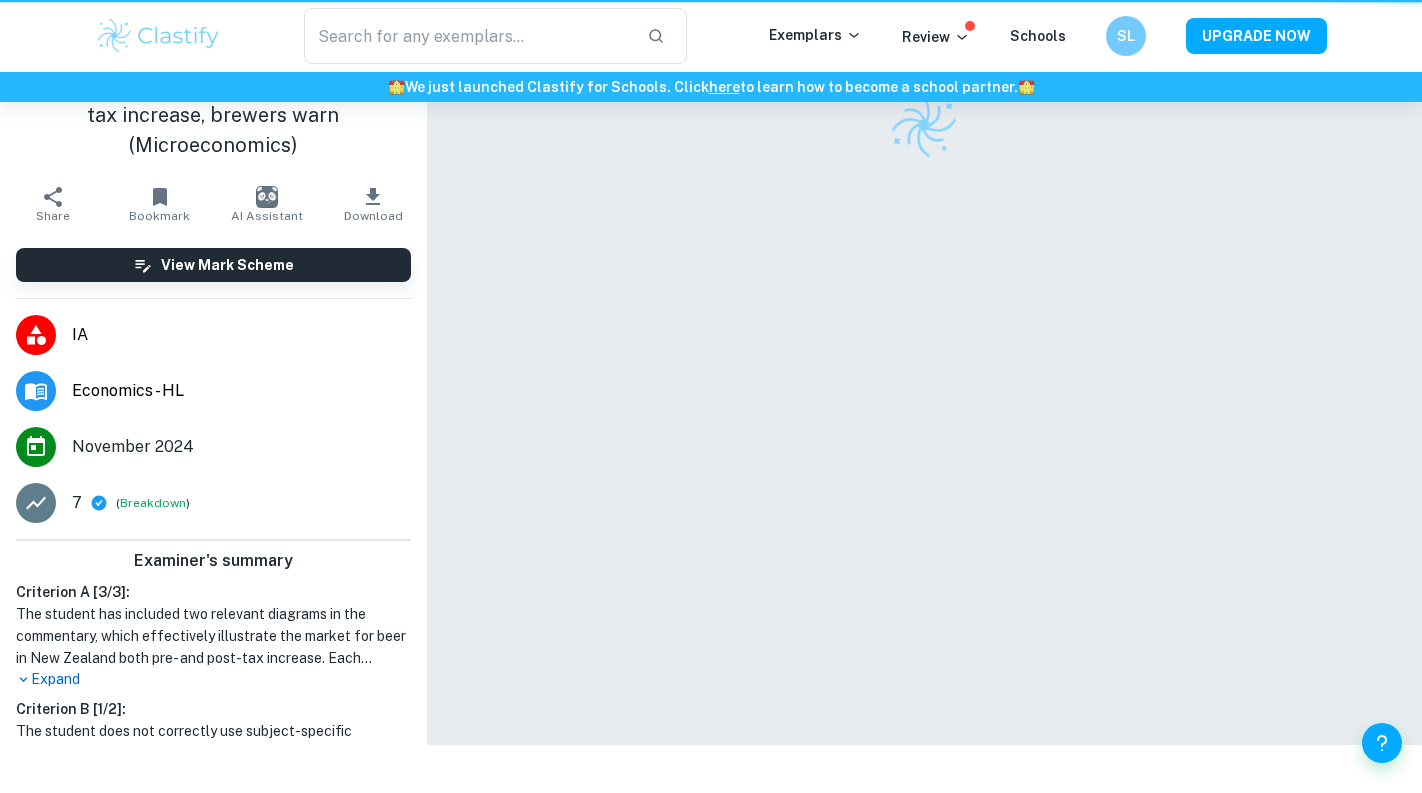 scroll, scrollTop: 0, scrollLeft: 0, axis: both 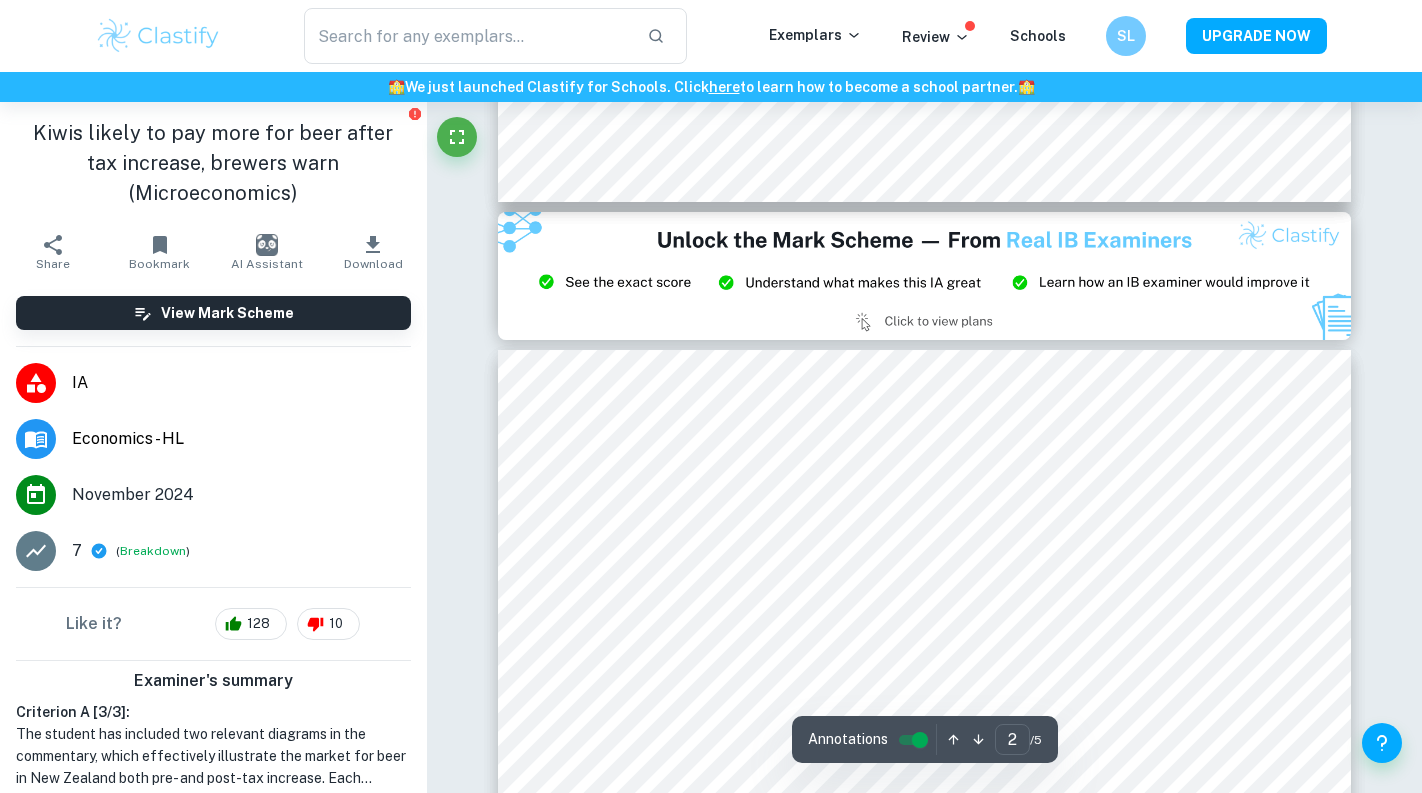 type on "3" 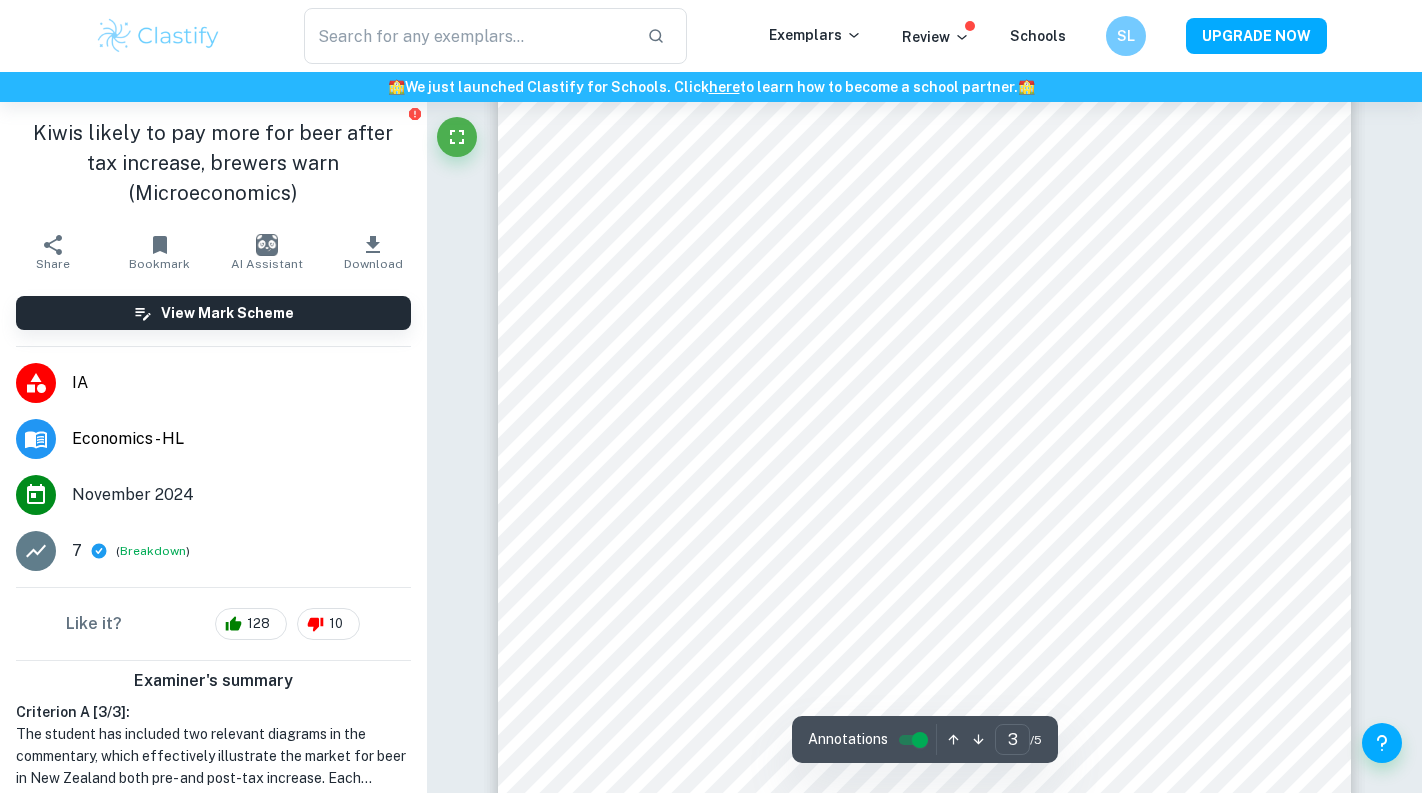 scroll, scrollTop: 2817, scrollLeft: 0, axis: vertical 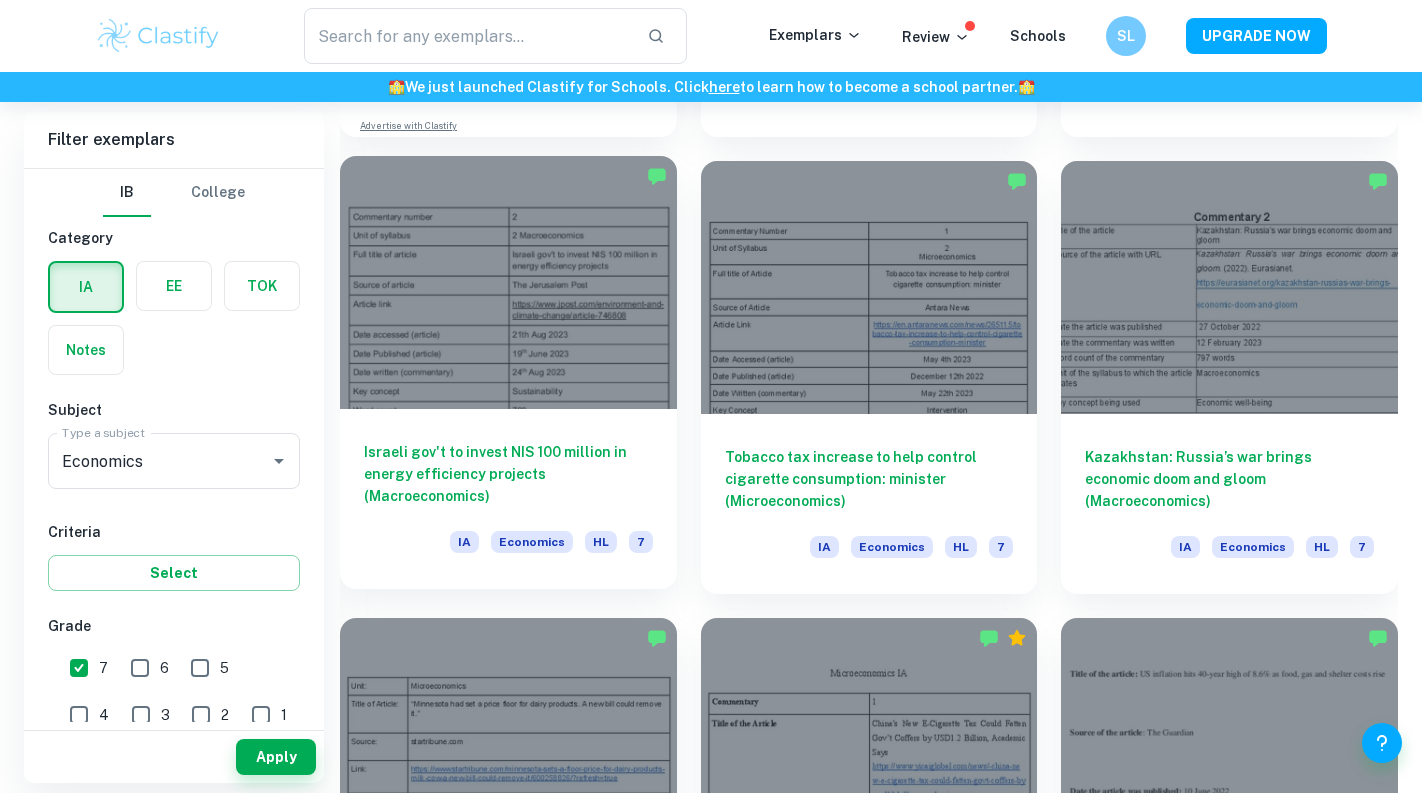 click on "Israeli gov't to invest NIS 100 million in
energy efficiency projects (Macroeconomics)" at bounding box center [508, 474] 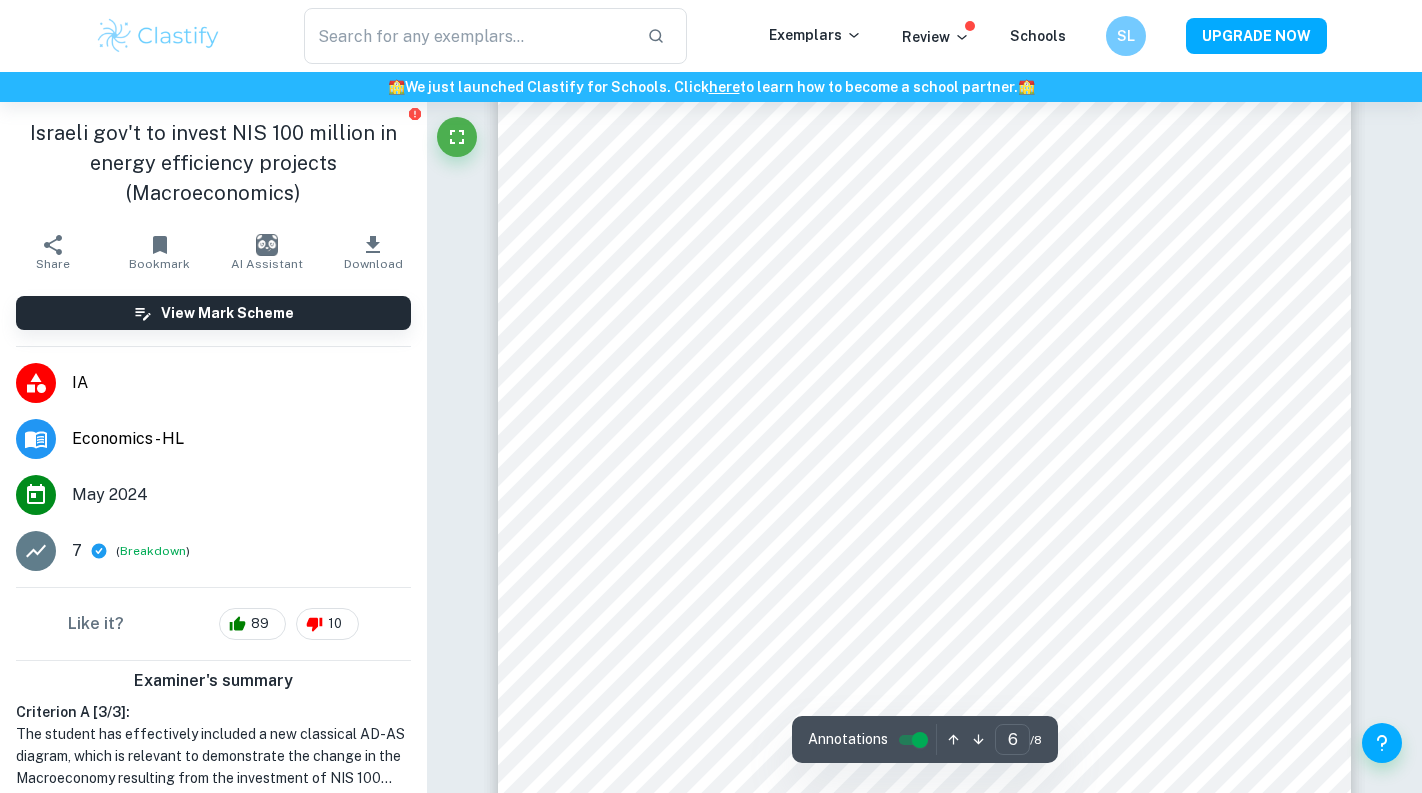 scroll, scrollTop: 6827, scrollLeft: 0, axis: vertical 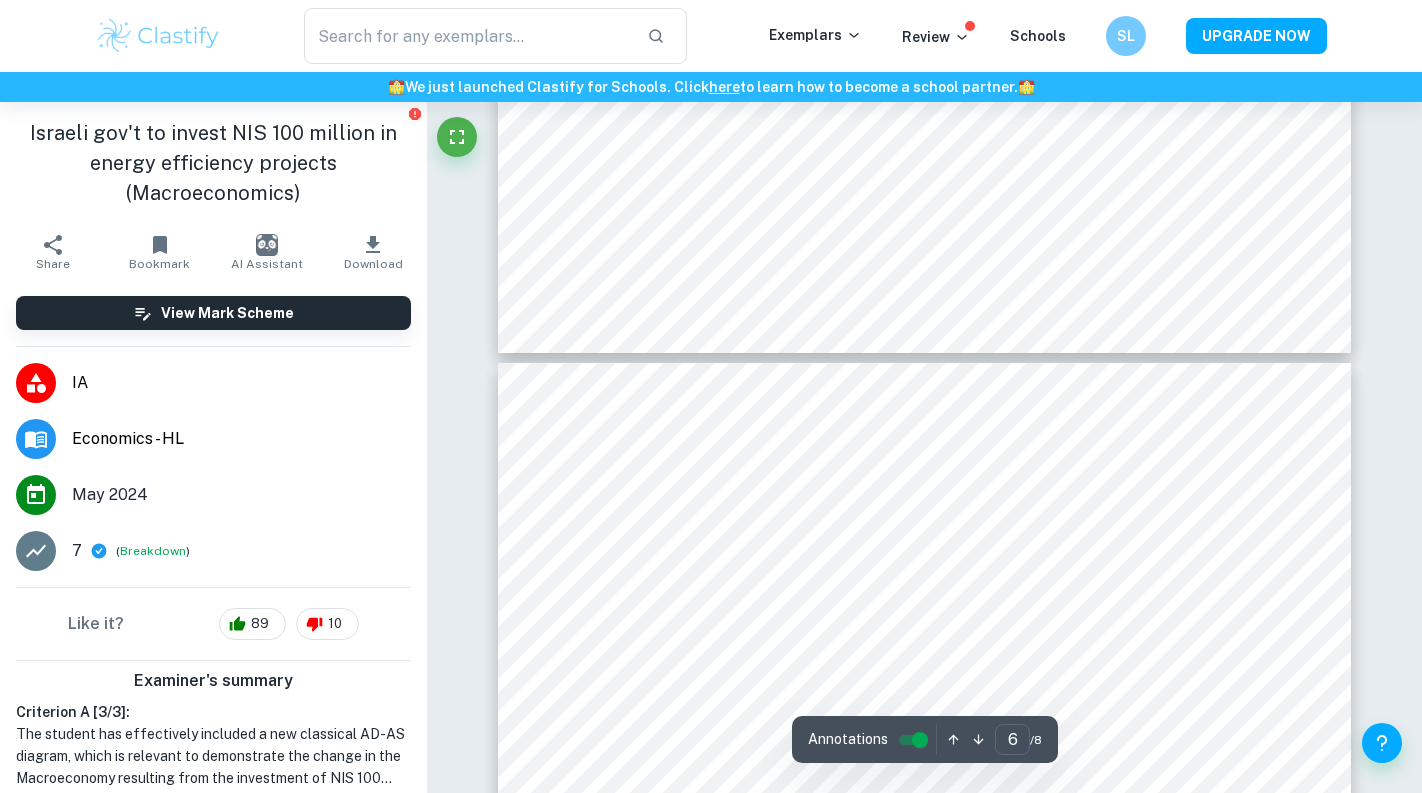 type on "5" 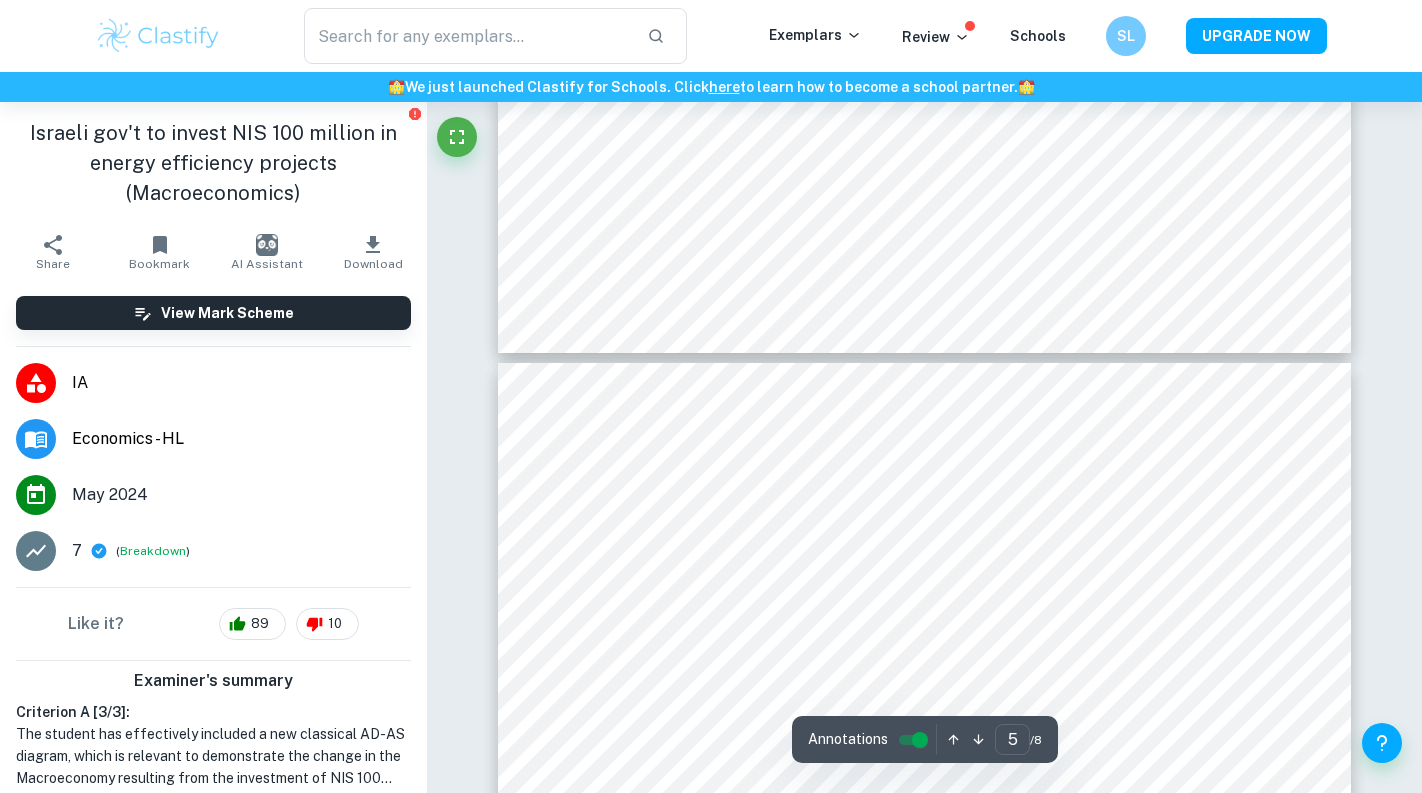 scroll, scrollTop: 5553, scrollLeft: 0, axis: vertical 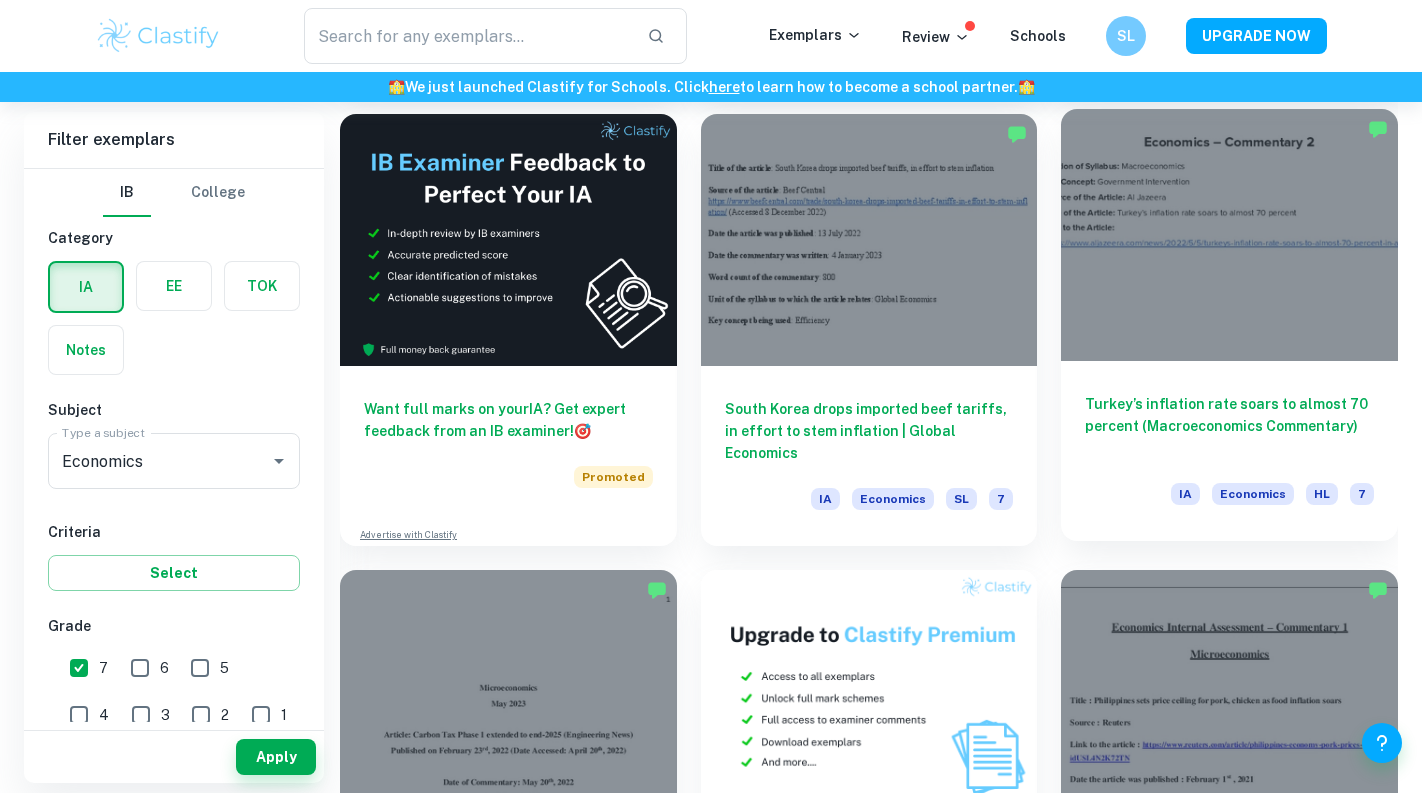 click on "Turkey’s inflation rate soars to almost 70 percent (Macroeconomics Commentary)" at bounding box center (1229, 426) 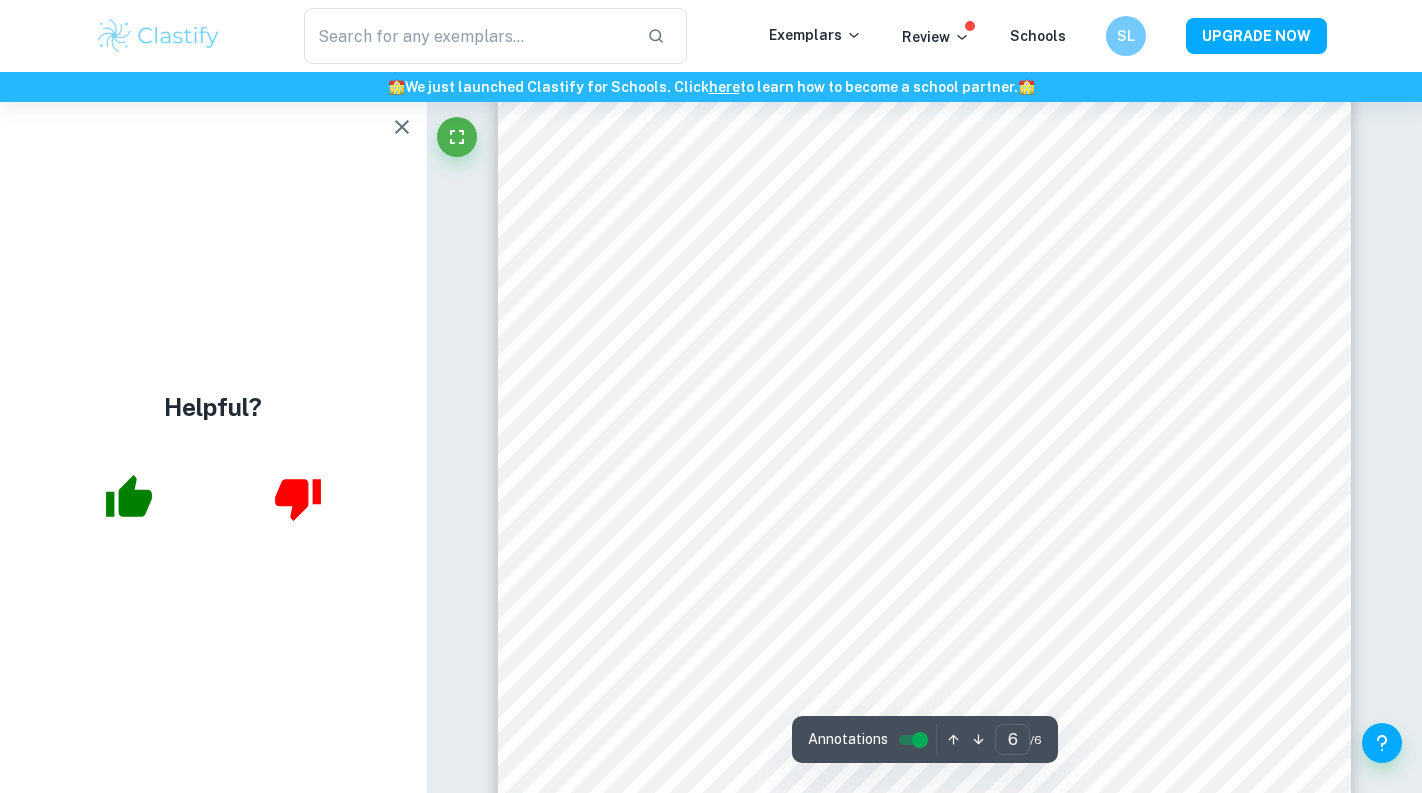 scroll, scrollTop: 6905, scrollLeft: 0, axis: vertical 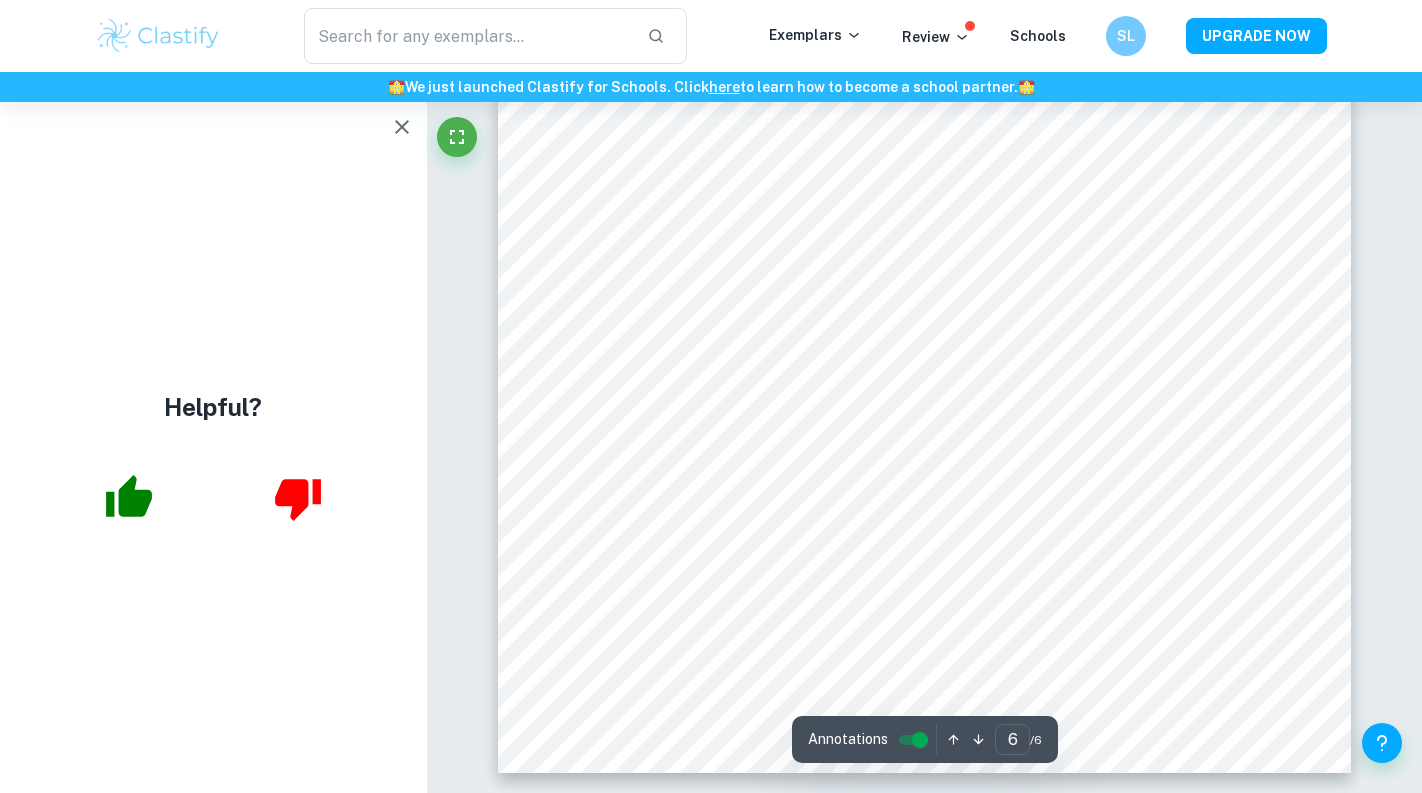 click 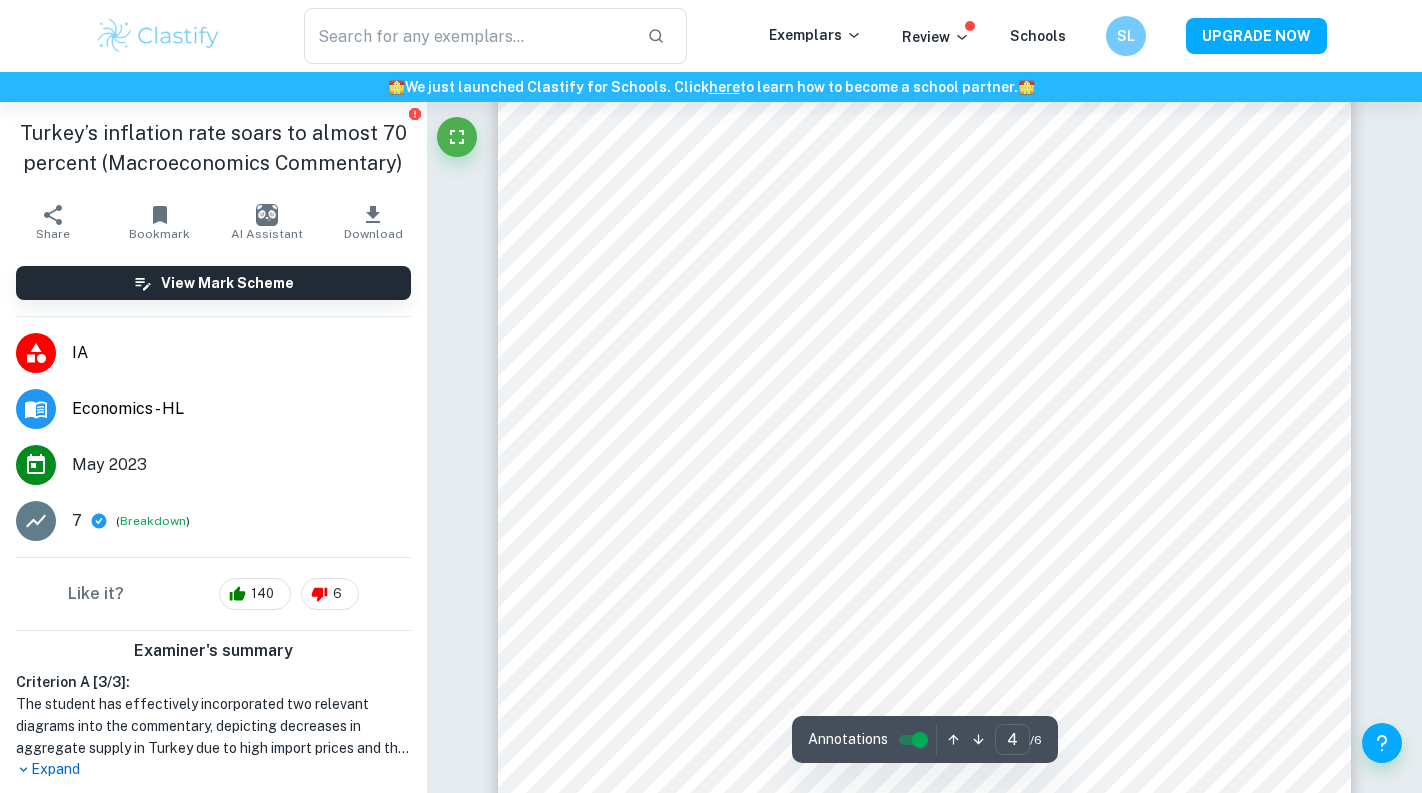 scroll, scrollTop: 4412, scrollLeft: 0, axis: vertical 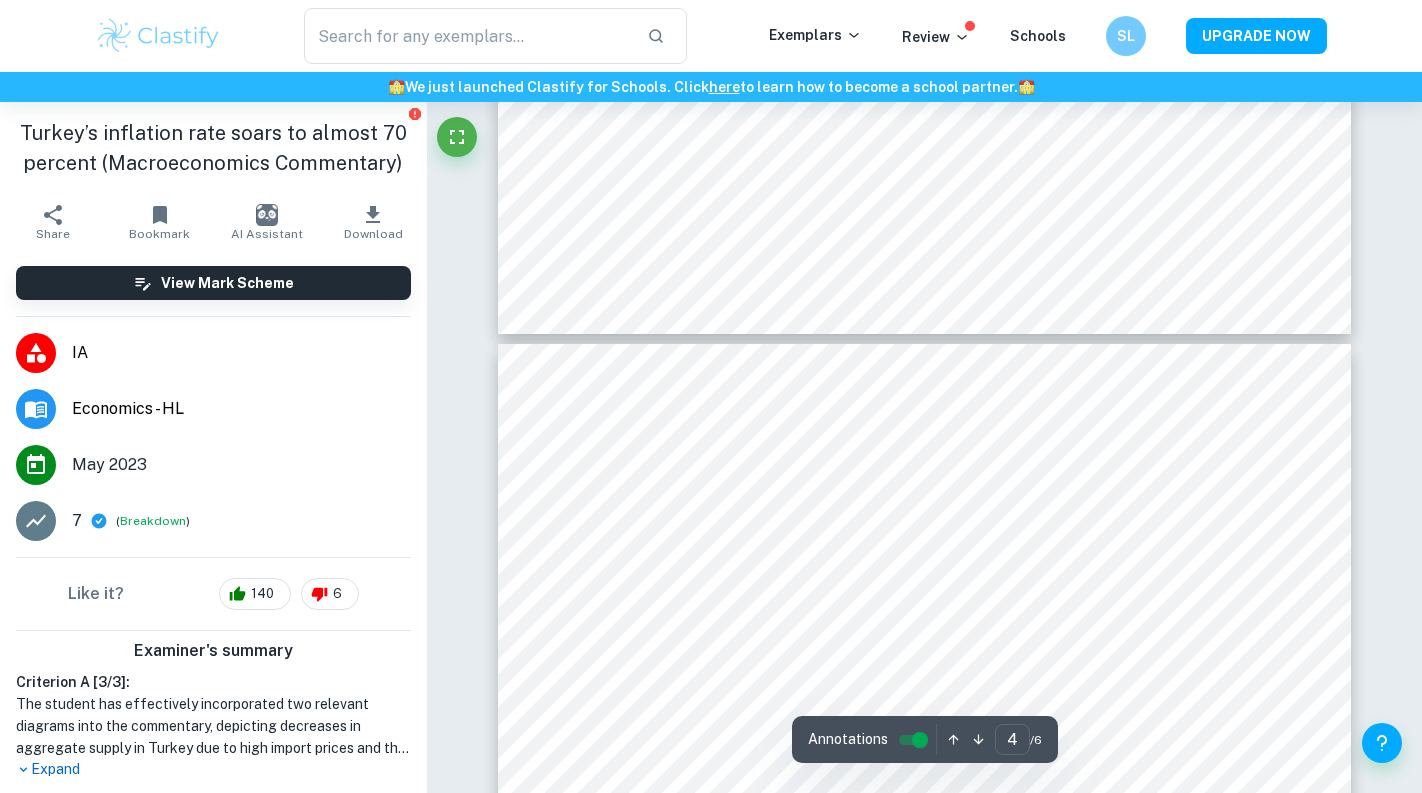 type on "5" 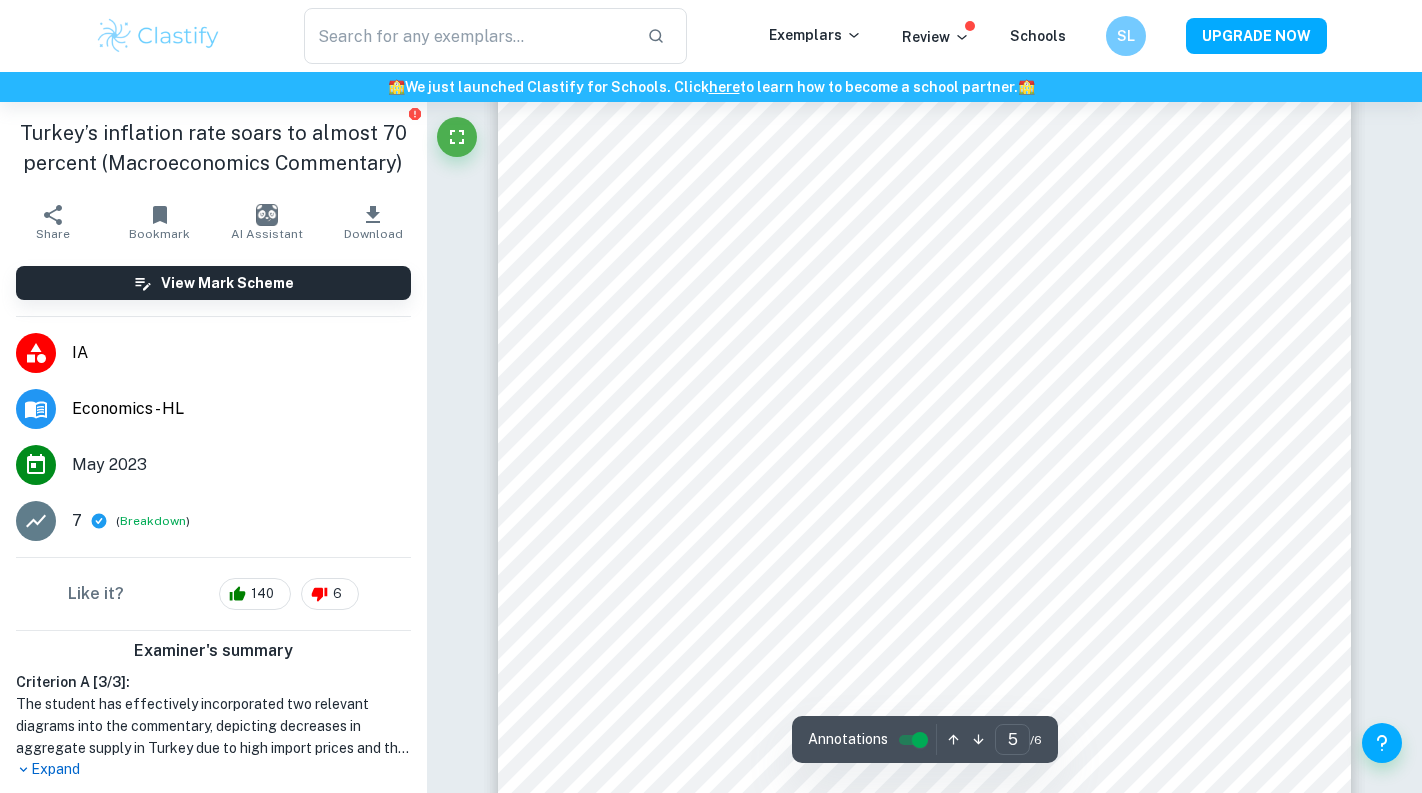scroll, scrollTop: 5527, scrollLeft: 0, axis: vertical 